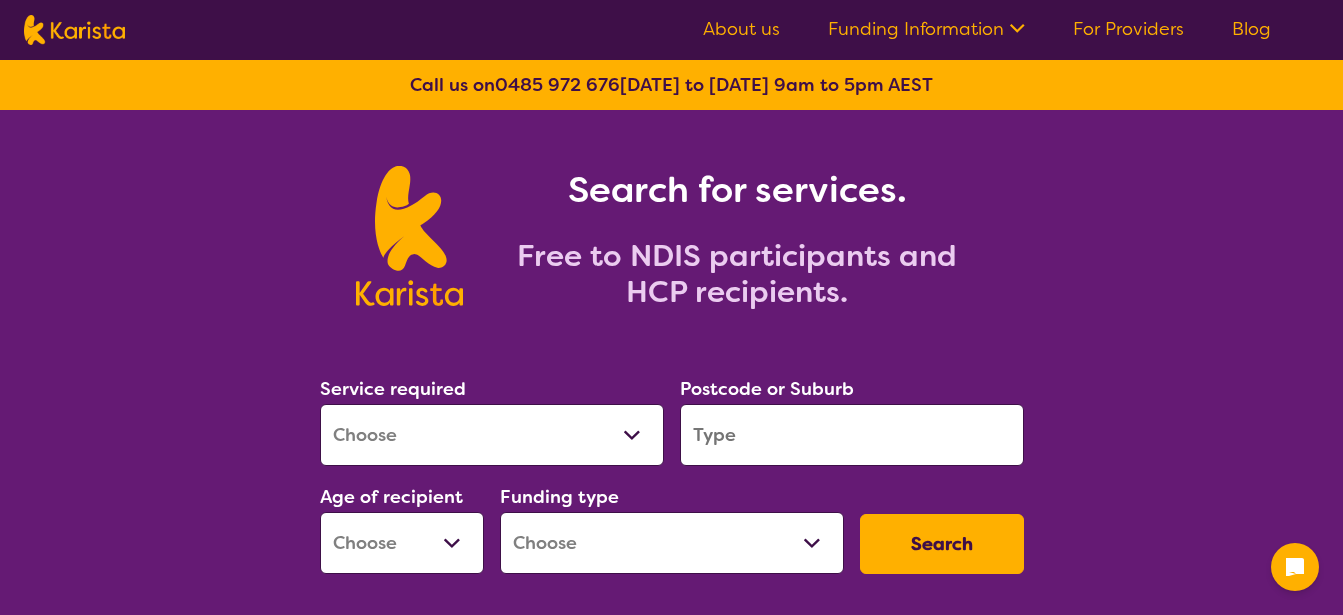 scroll, scrollTop: 0, scrollLeft: 0, axis: both 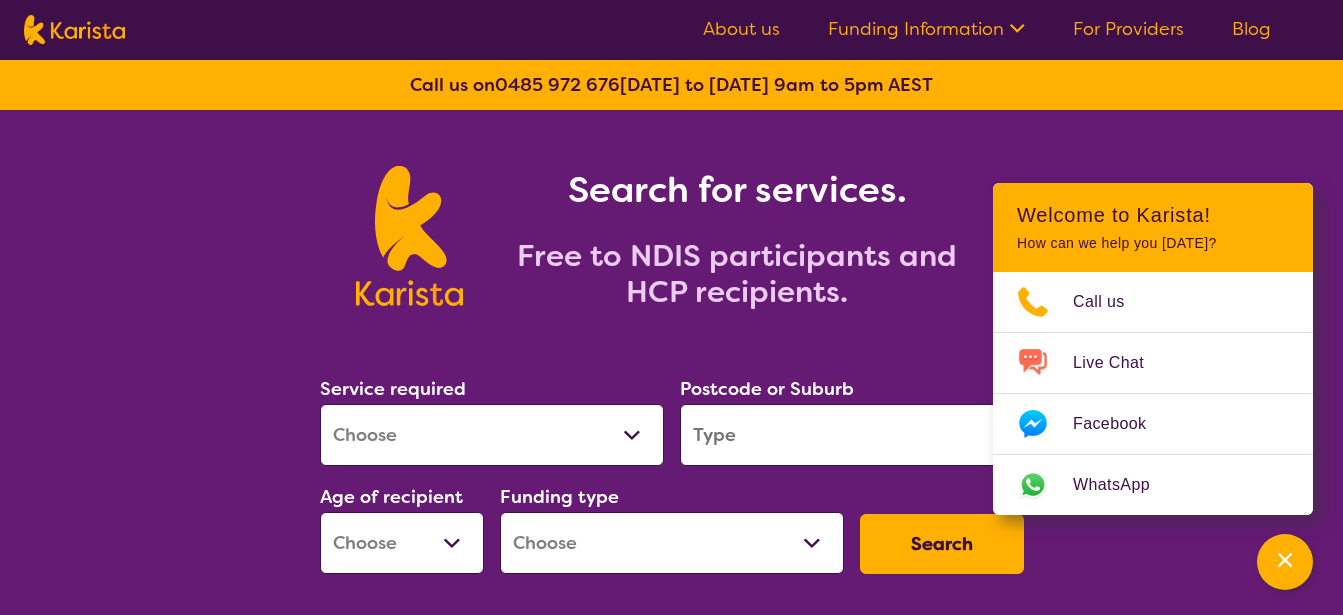 click on "Allied Health Assistant Assessment ([MEDICAL_DATA] or [MEDICAL_DATA]) Behaviour support Counselling Dietitian Domestic and home help Employment Support Exercise physiology Home Care Package Provider Key Worker NDIS Plan management NDIS Support Coordination Nursing services [MEDICAL_DATA] Personal care Physiotherapy [MEDICAL_DATA] Psychology Psychosocial Recovery Coach Respite [MEDICAL_DATA] Support worker Supported accommodation" at bounding box center (492, 435) 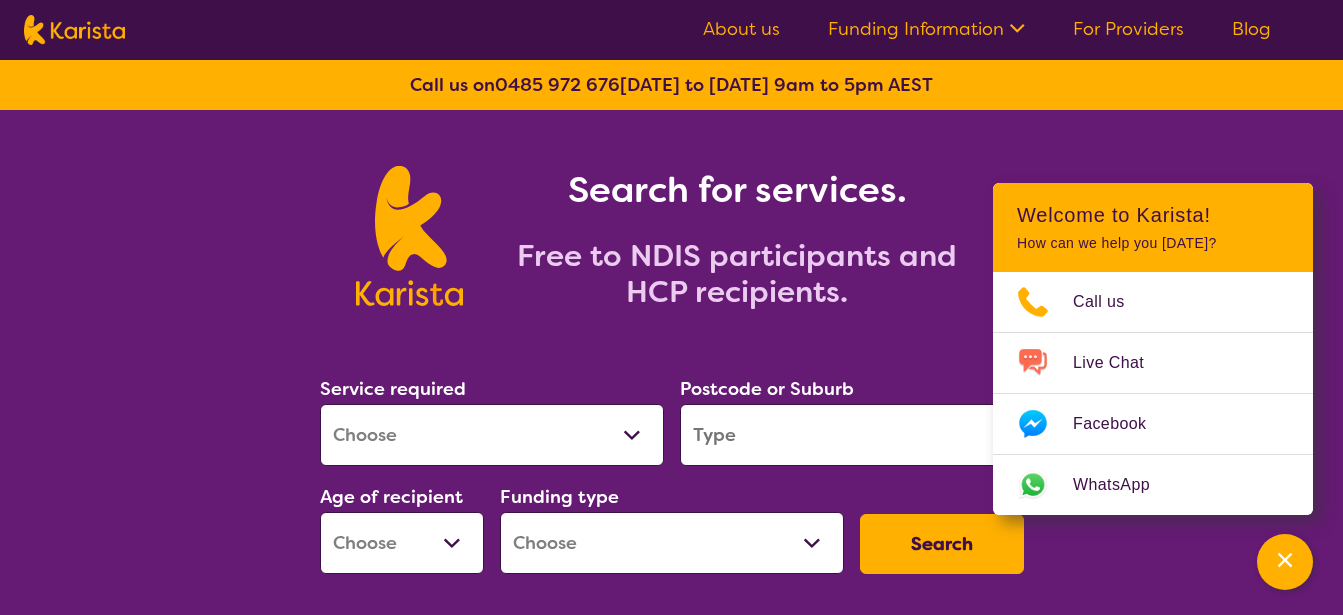 select on "[MEDICAL_DATA]" 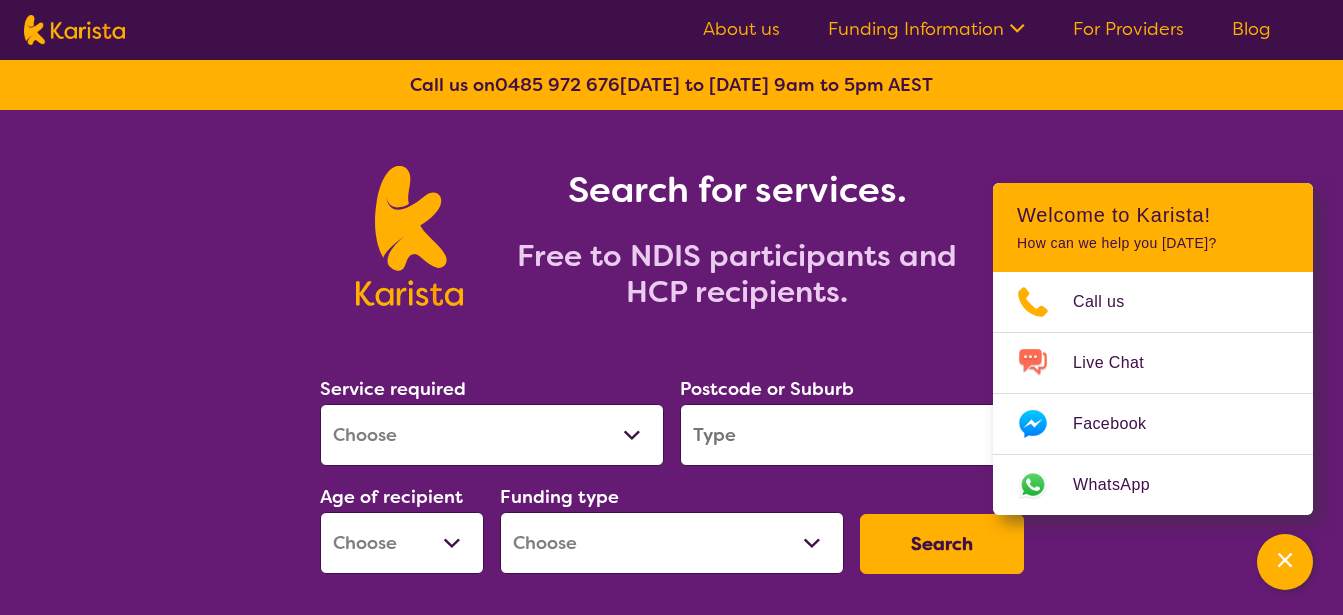 click on "[MEDICAL_DATA]" at bounding box center [0, 0] 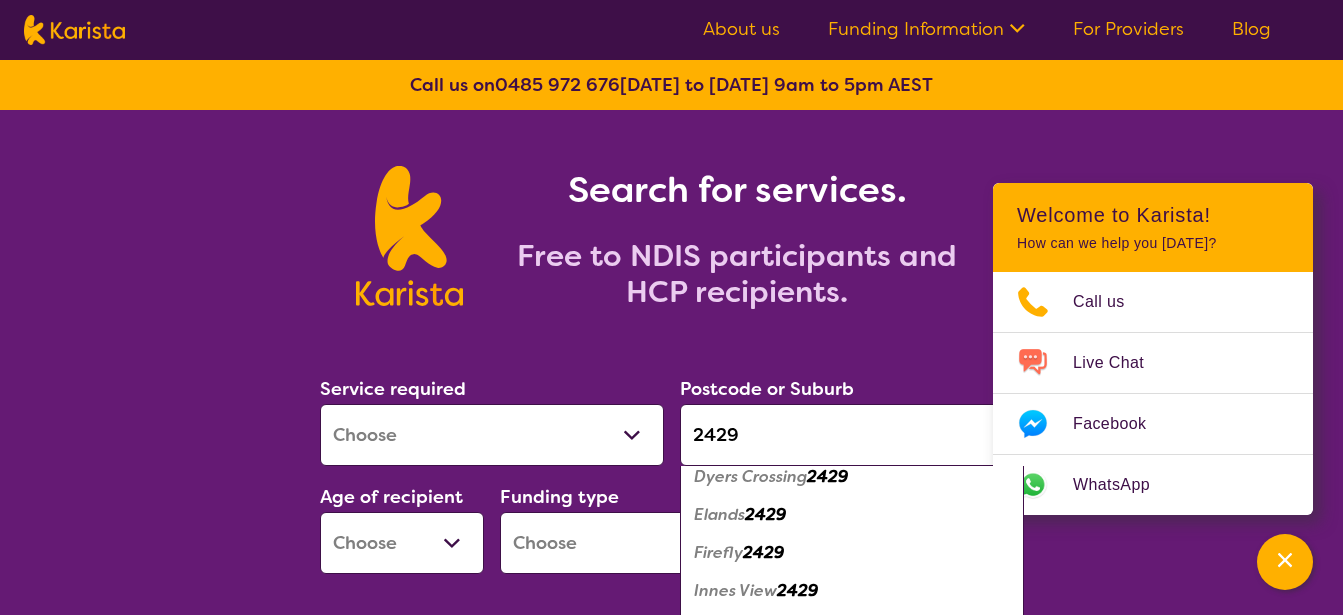 scroll, scrollTop: 867, scrollLeft: 0, axis: vertical 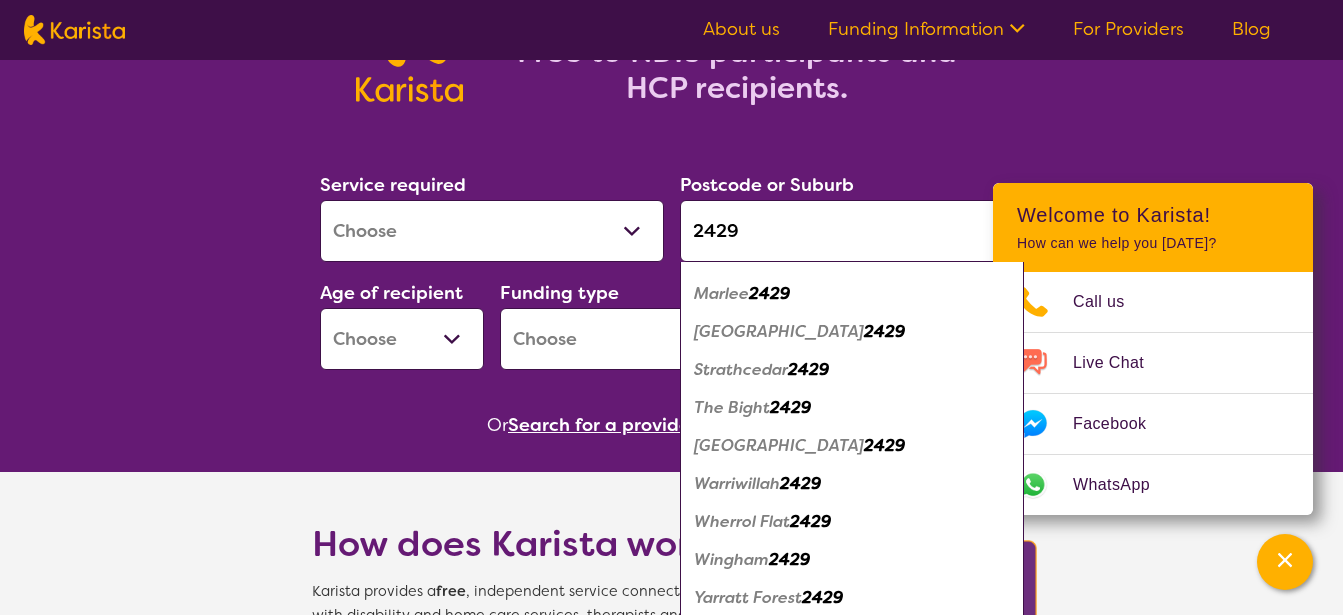 type on "2429" 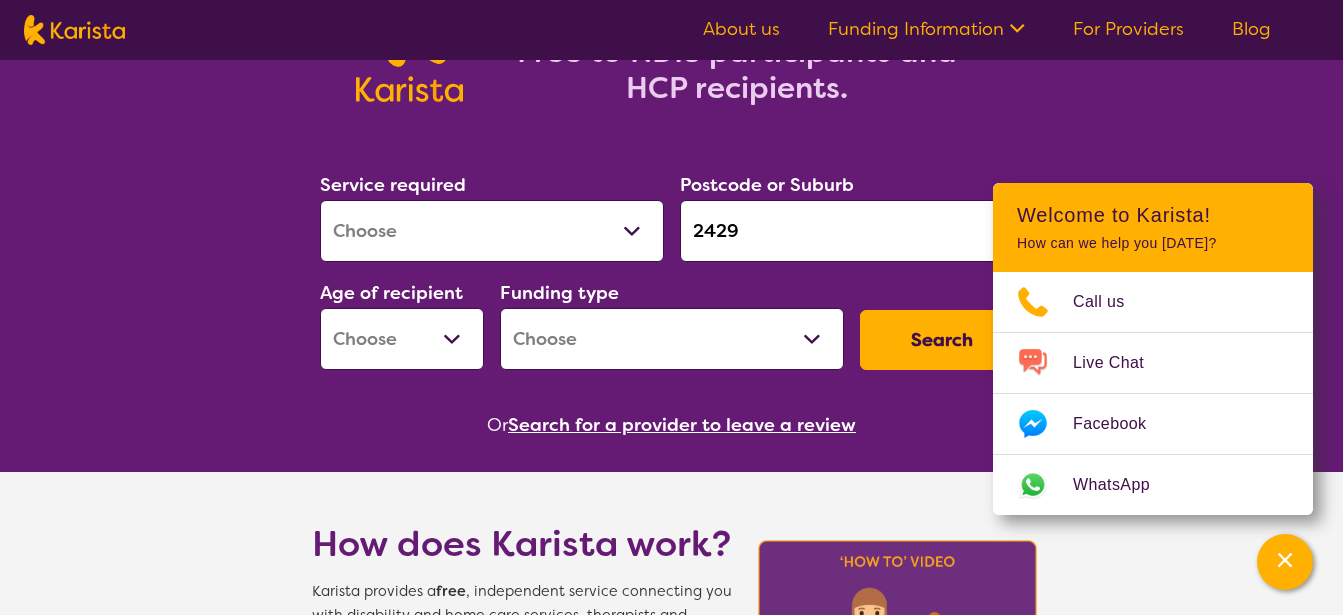 scroll, scrollTop: 0, scrollLeft: 0, axis: both 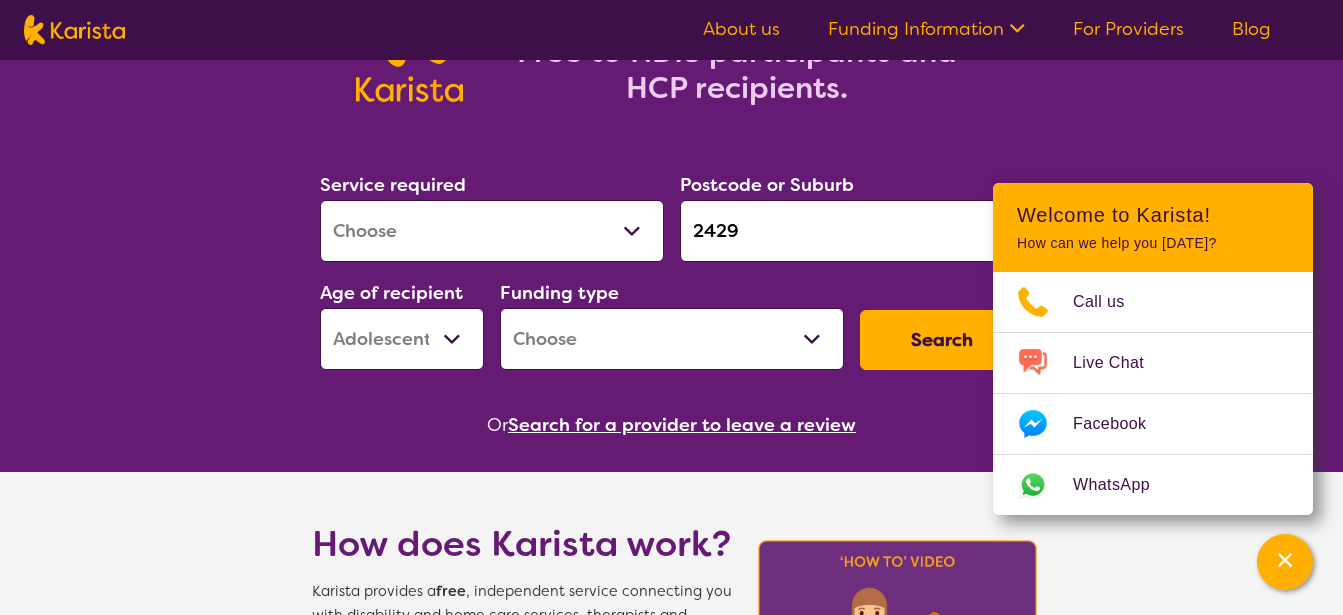 click on "Adolescent - 12 to 17" at bounding box center [0, 0] 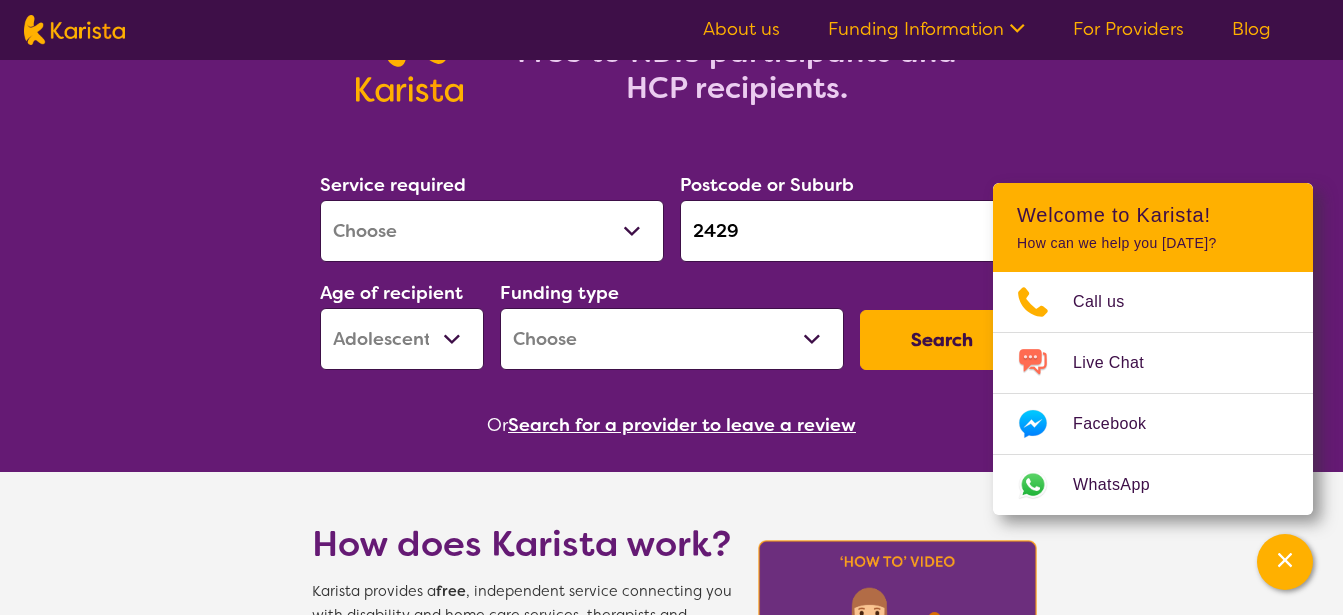 click on "Home Care Package (HCP) National Disability Insurance Scheme (NDIS) I don't know" at bounding box center [672, 339] 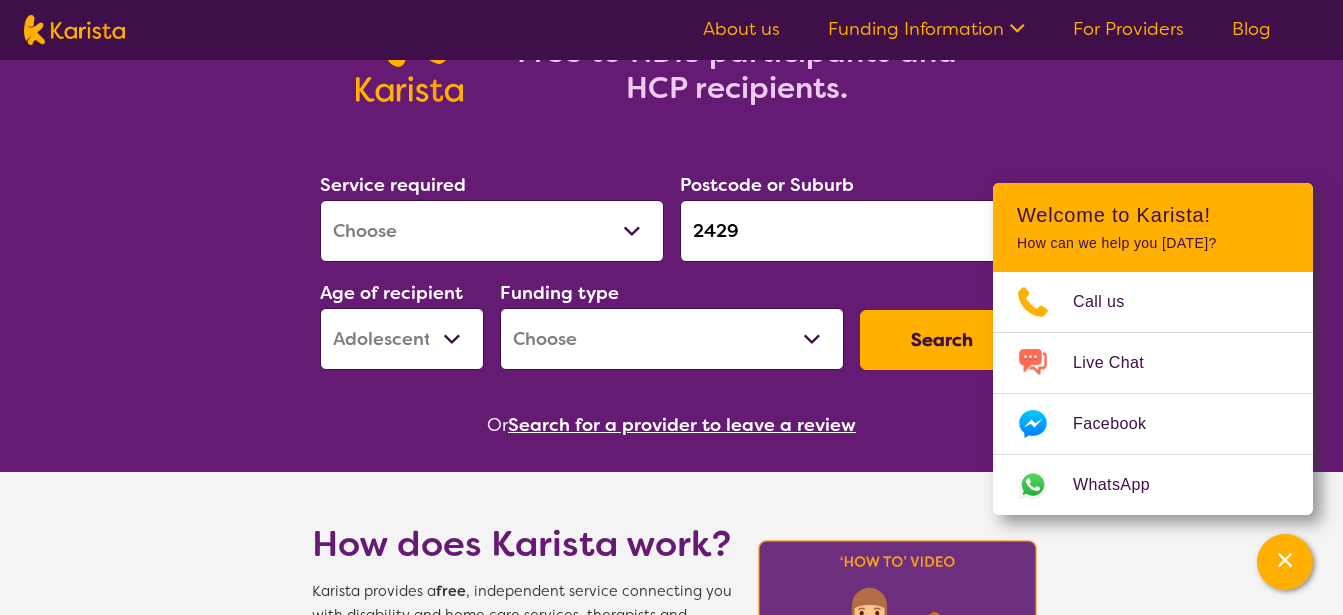 select on "NDIS" 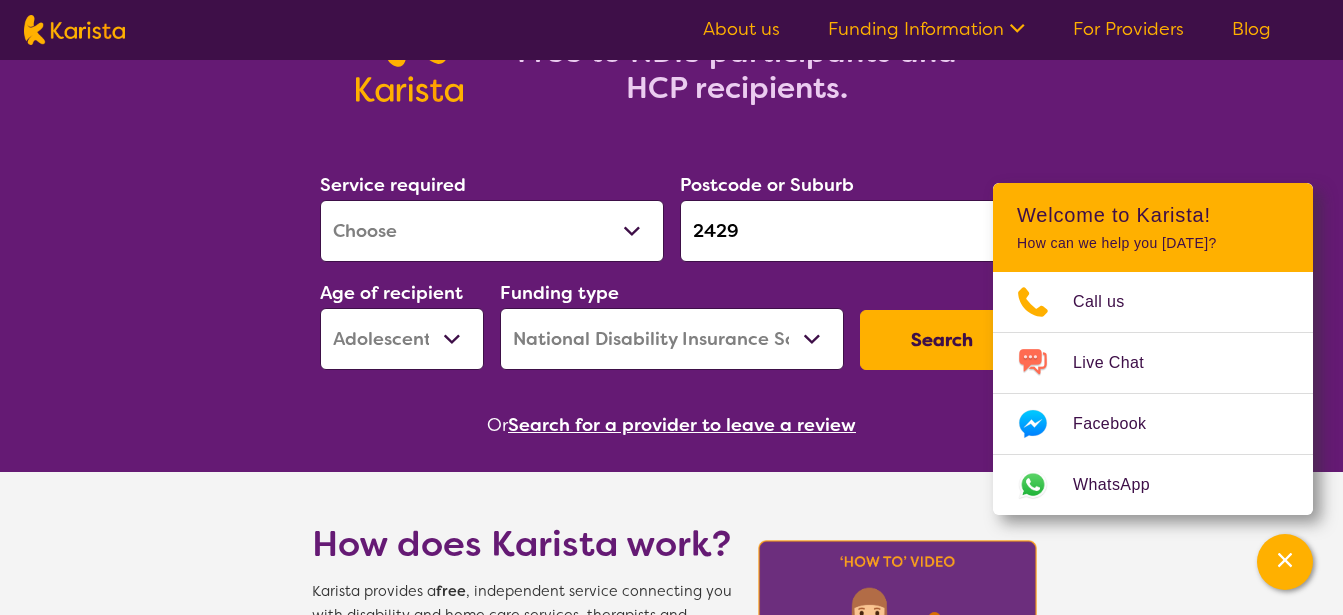click on "National Disability Insurance Scheme (NDIS)" at bounding box center (0, 0) 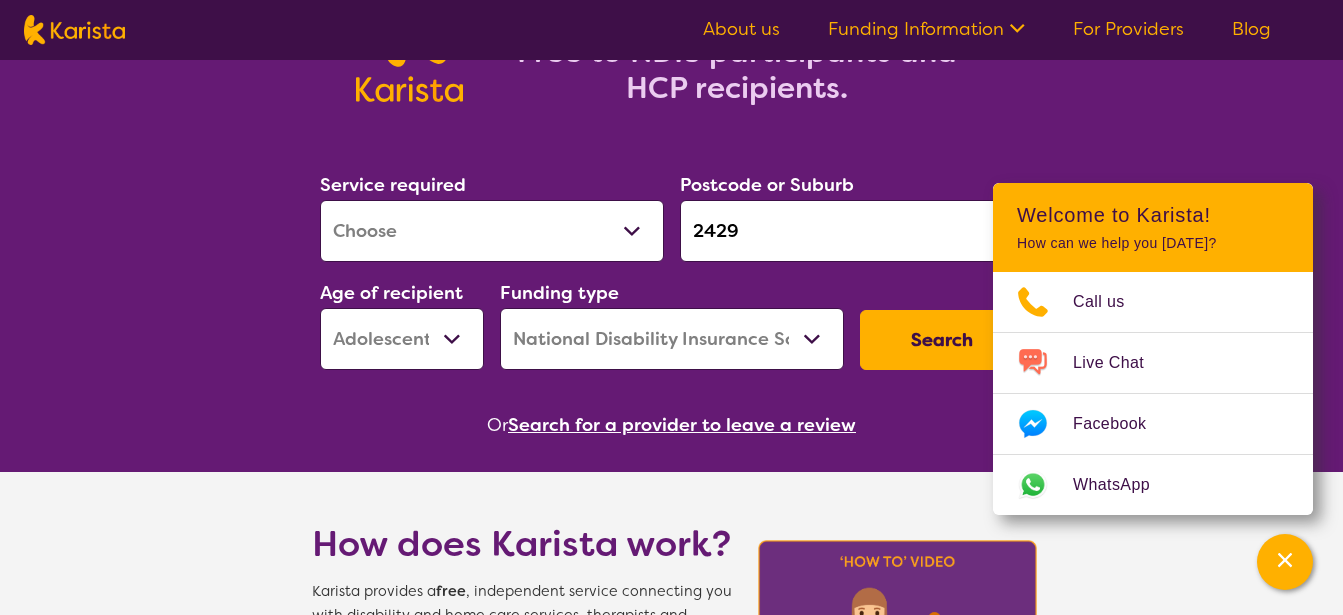 click on "Search" at bounding box center [942, 340] 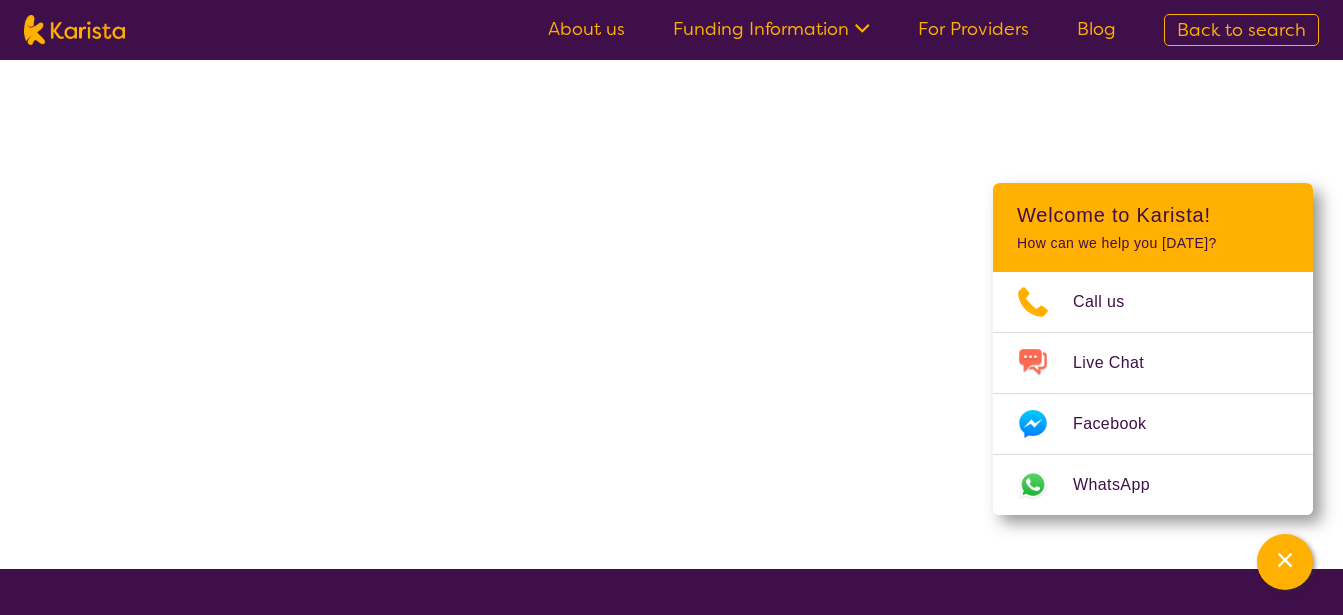 scroll, scrollTop: 0, scrollLeft: 0, axis: both 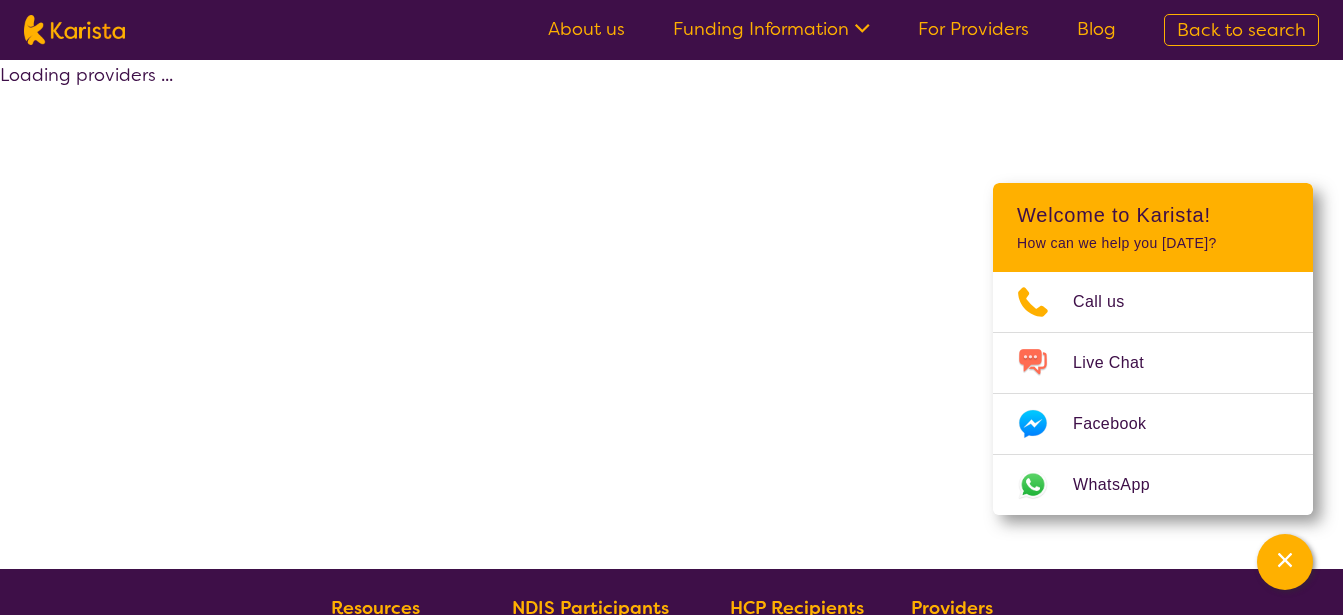 select on "by_score" 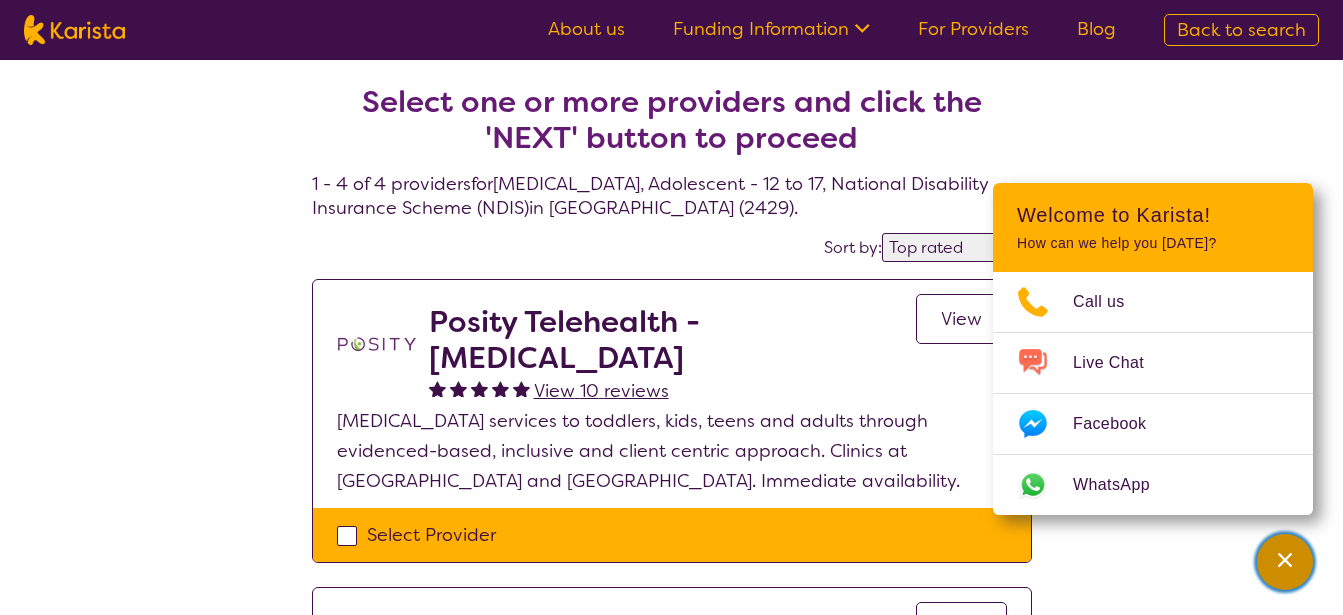 click 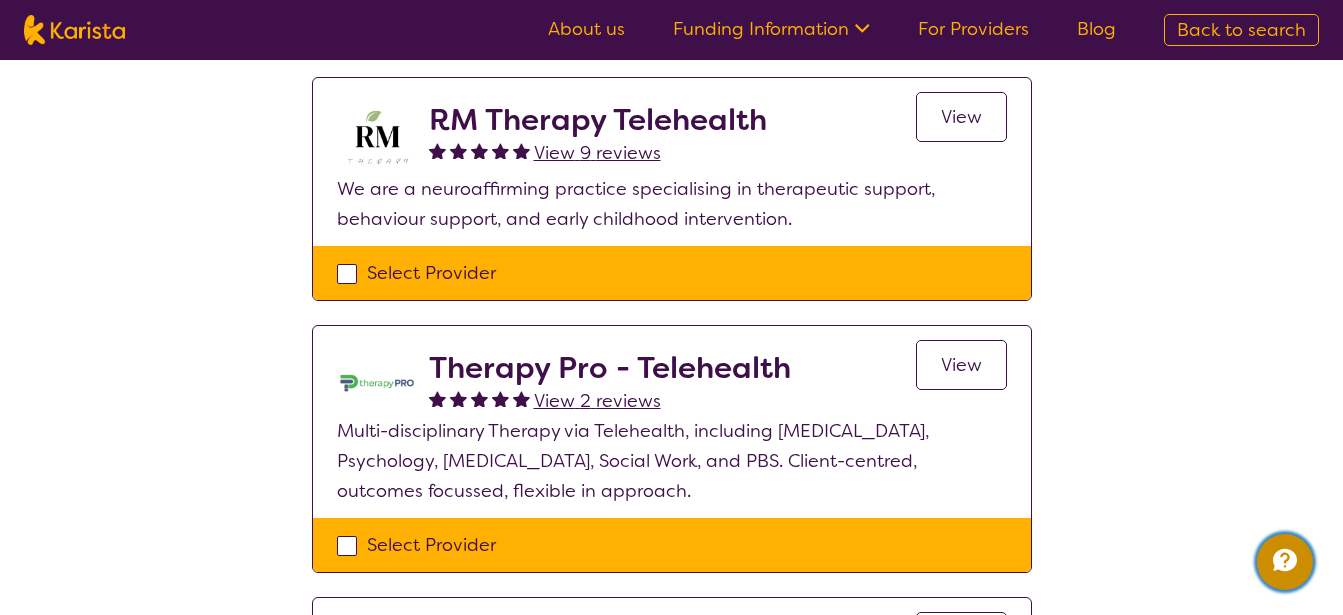 scroll, scrollTop: 102, scrollLeft: 0, axis: vertical 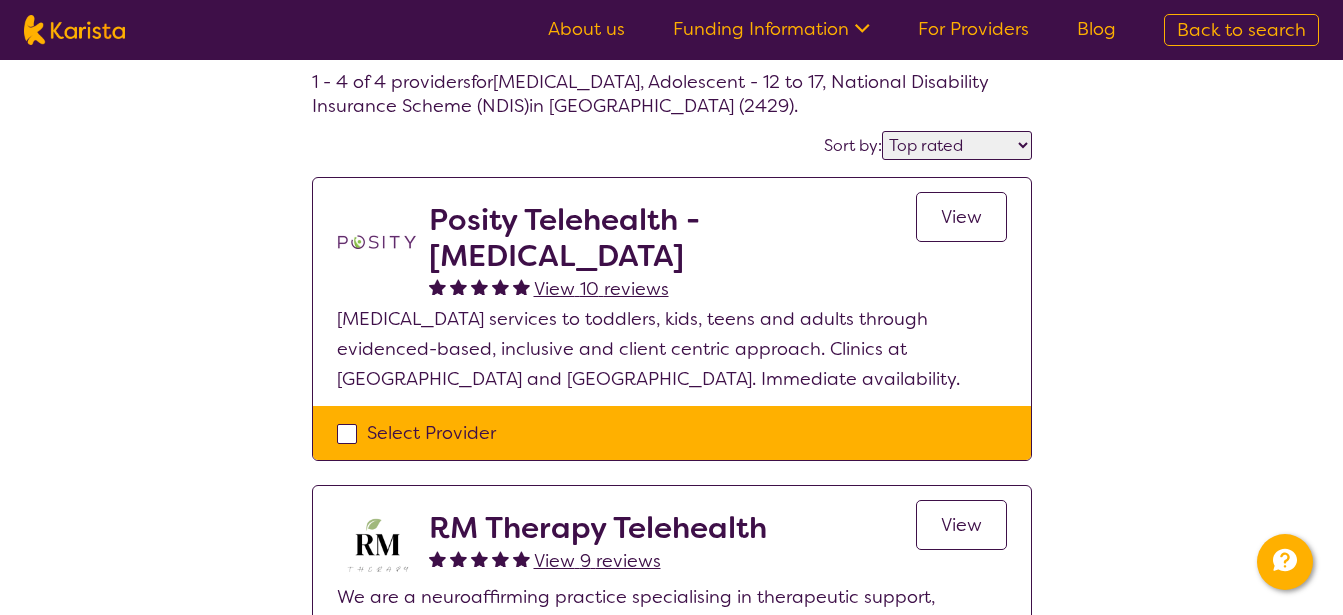click on "View" at bounding box center [961, 217] 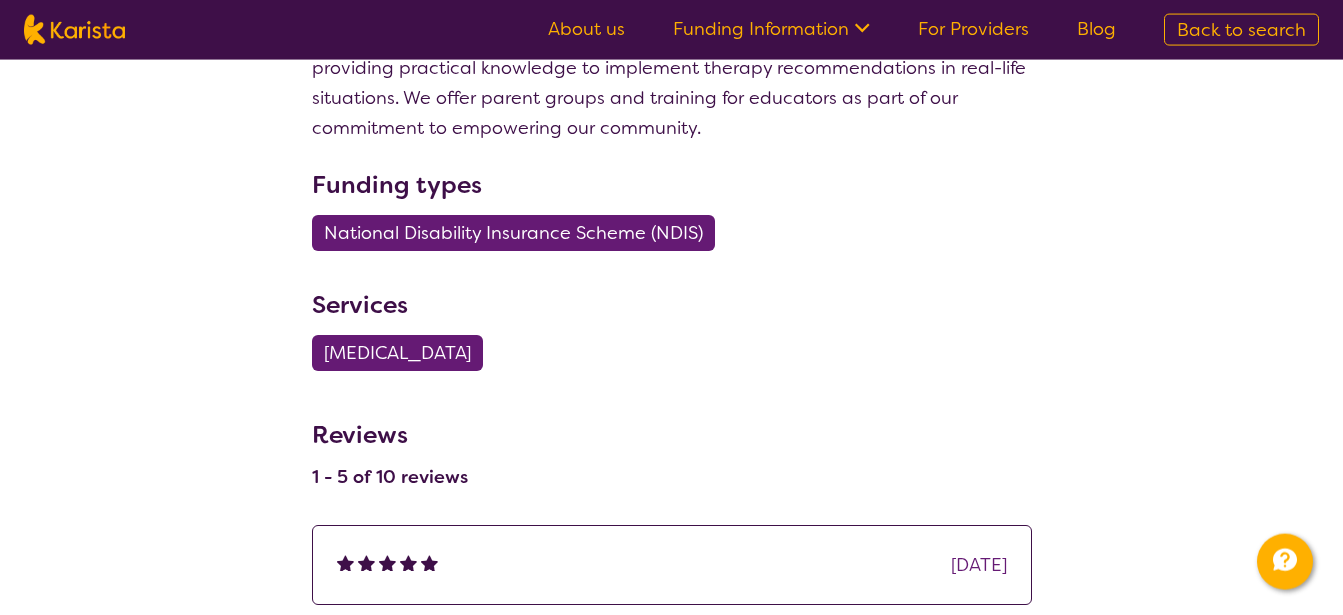 scroll, scrollTop: 2040, scrollLeft: 0, axis: vertical 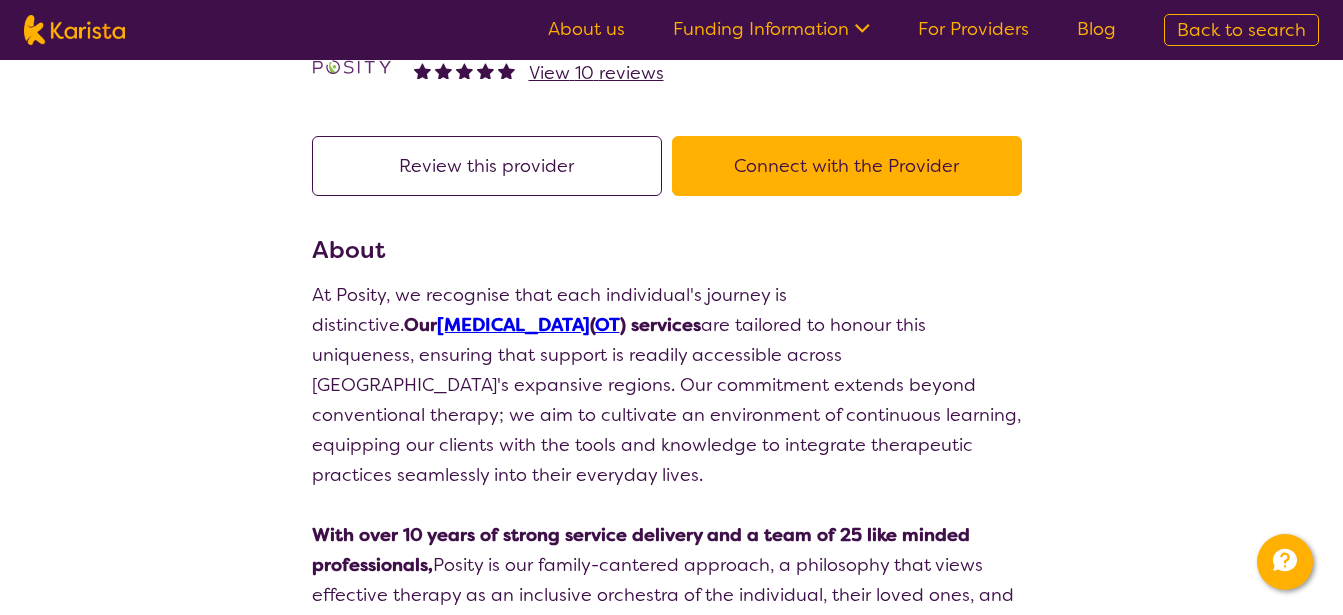 select on "by_score" 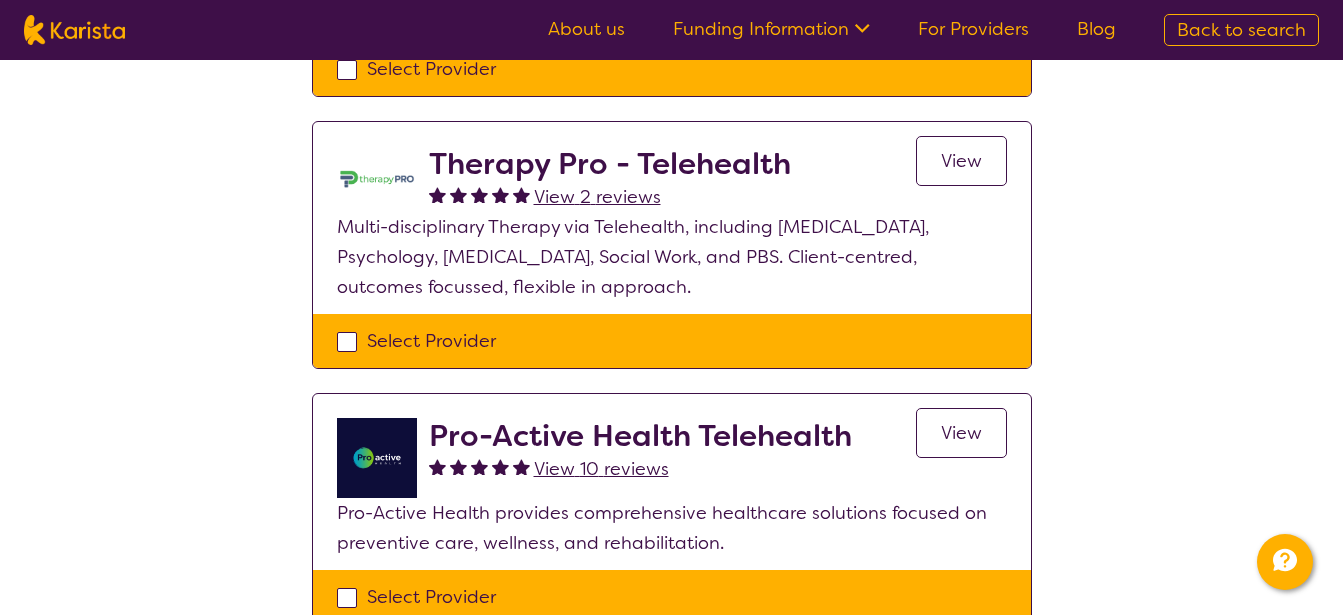 scroll, scrollTop: 1020, scrollLeft: 0, axis: vertical 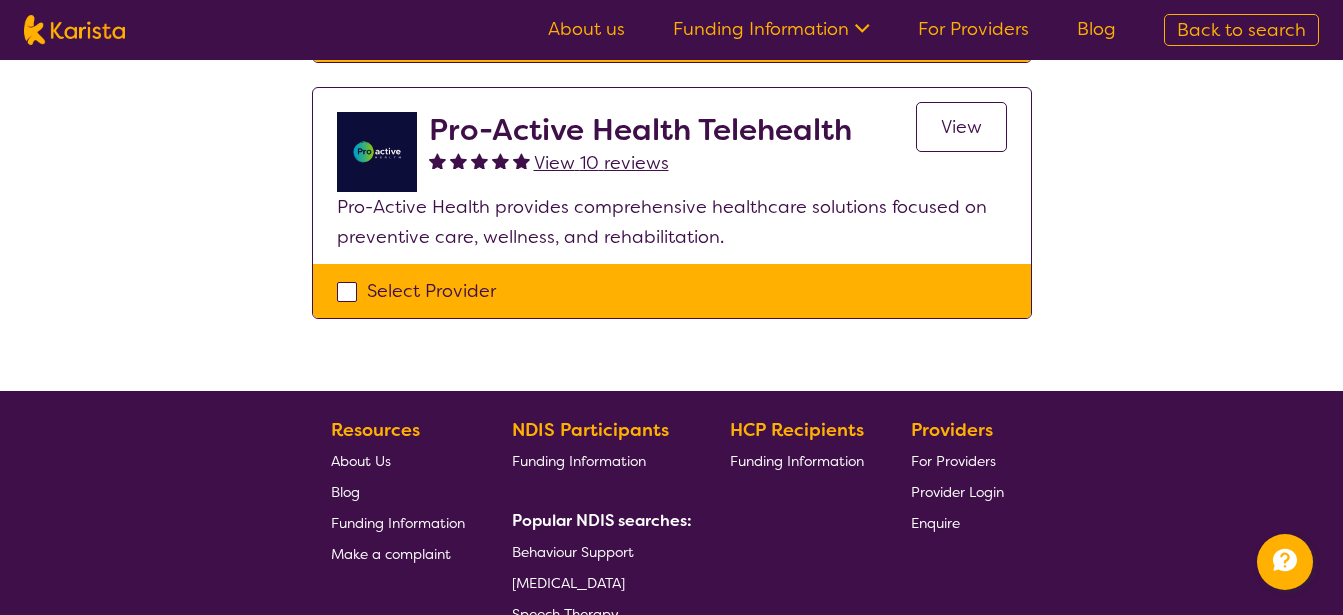 select on "[MEDICAL_DATA]" 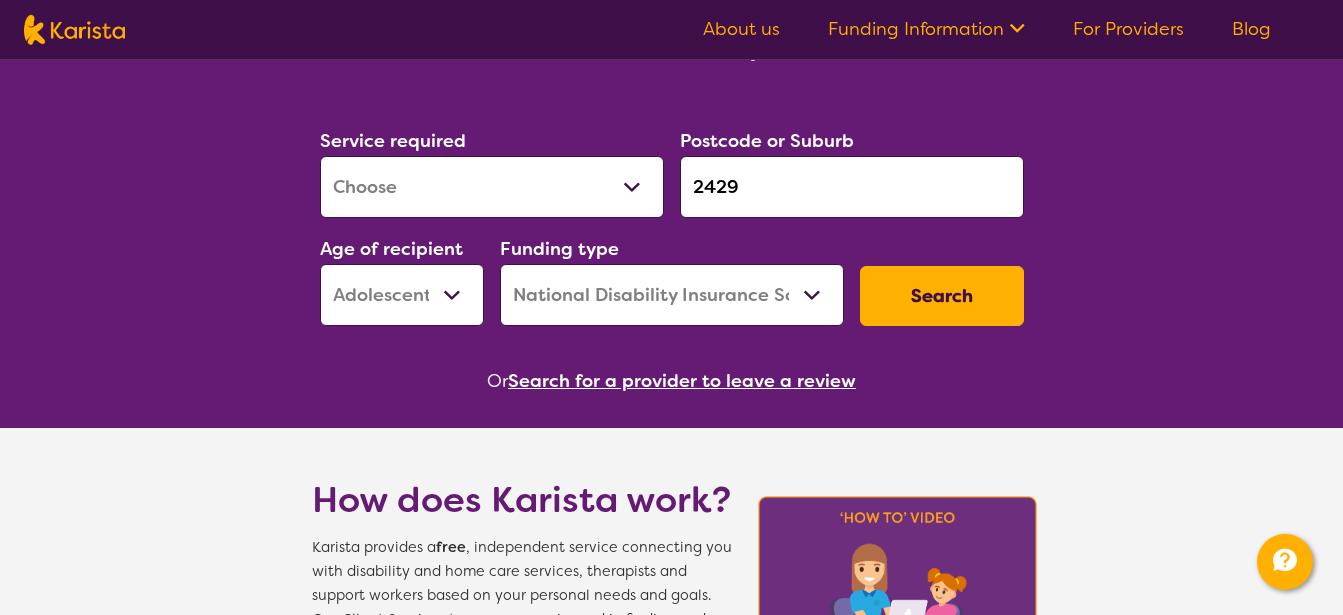 scroll, scrollTop: 204, scrollLeft: 0, axis: vertical 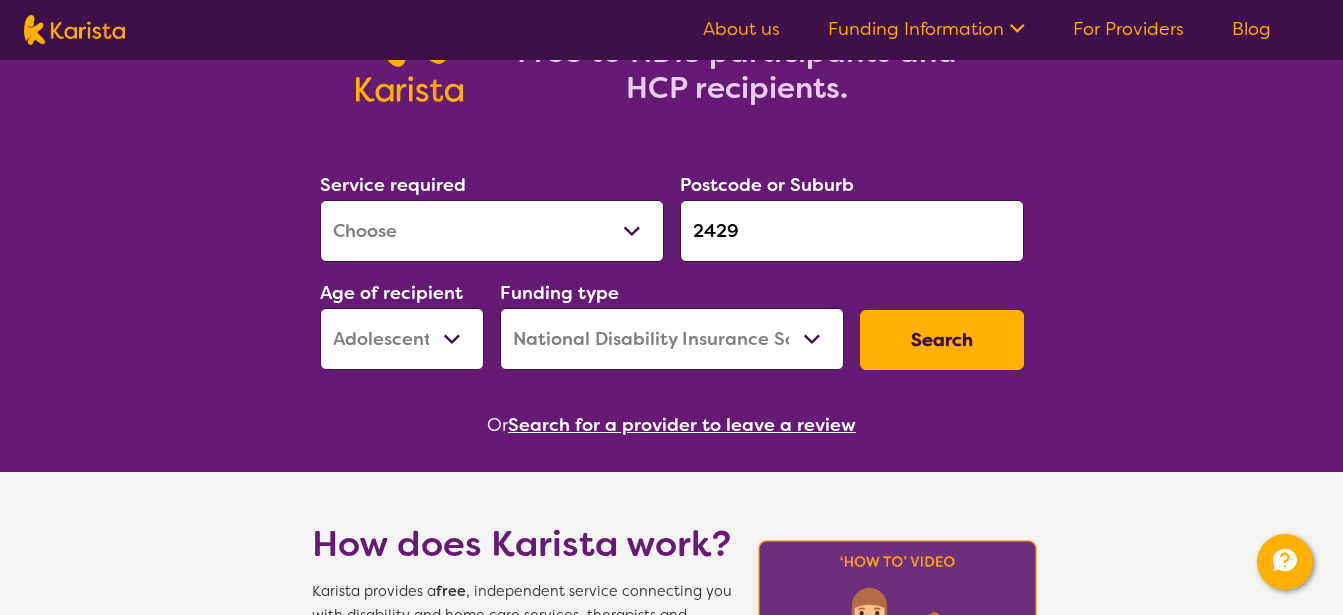click on "Home Care Package (HCP) National Disability Insurance Scheme (NDIS) I don't know" at bounding box center [672, 339] 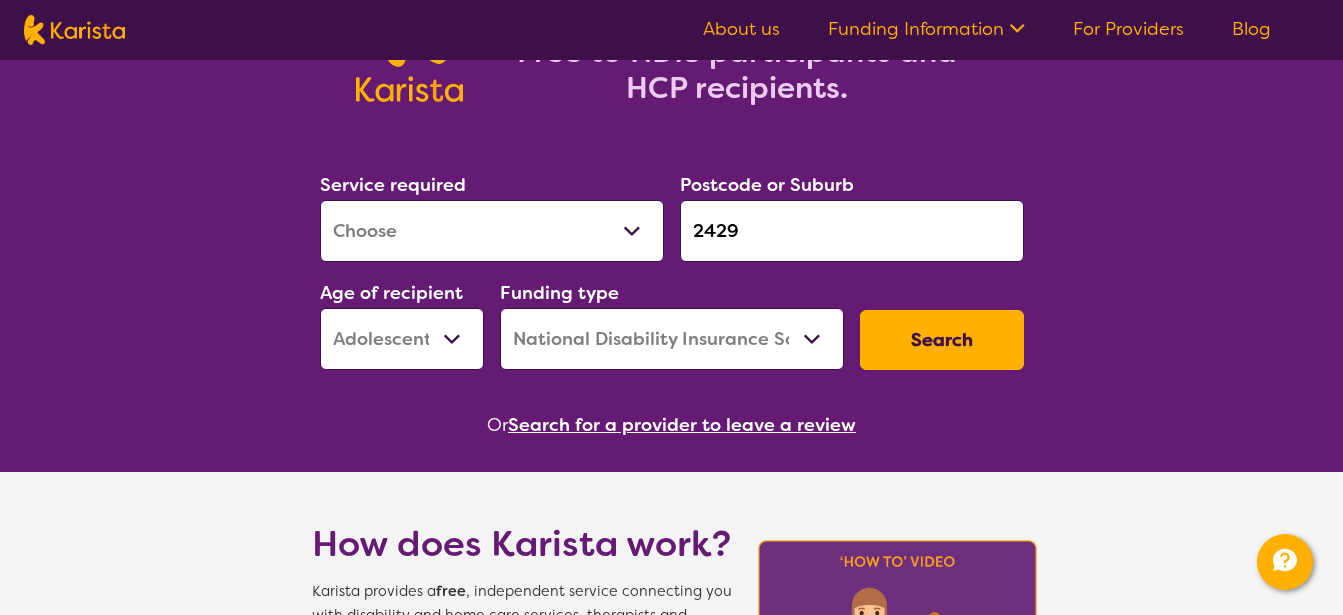 select on "i-don-t-know" 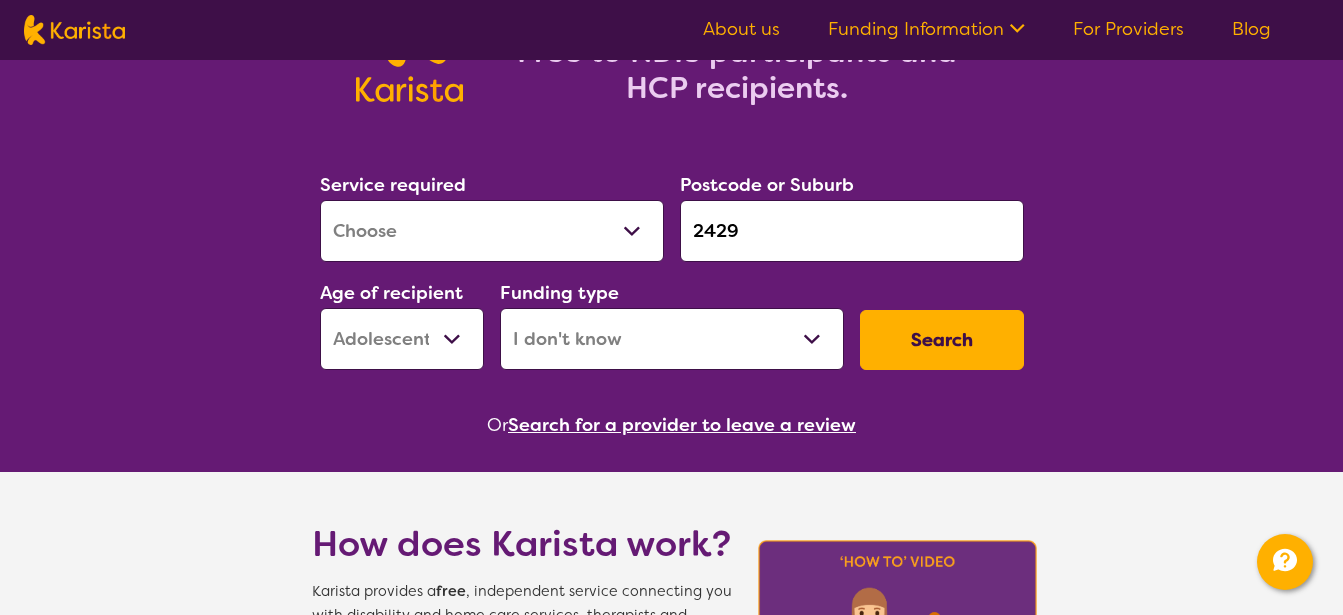click on "I don't know" at bounding box center (0, 0) 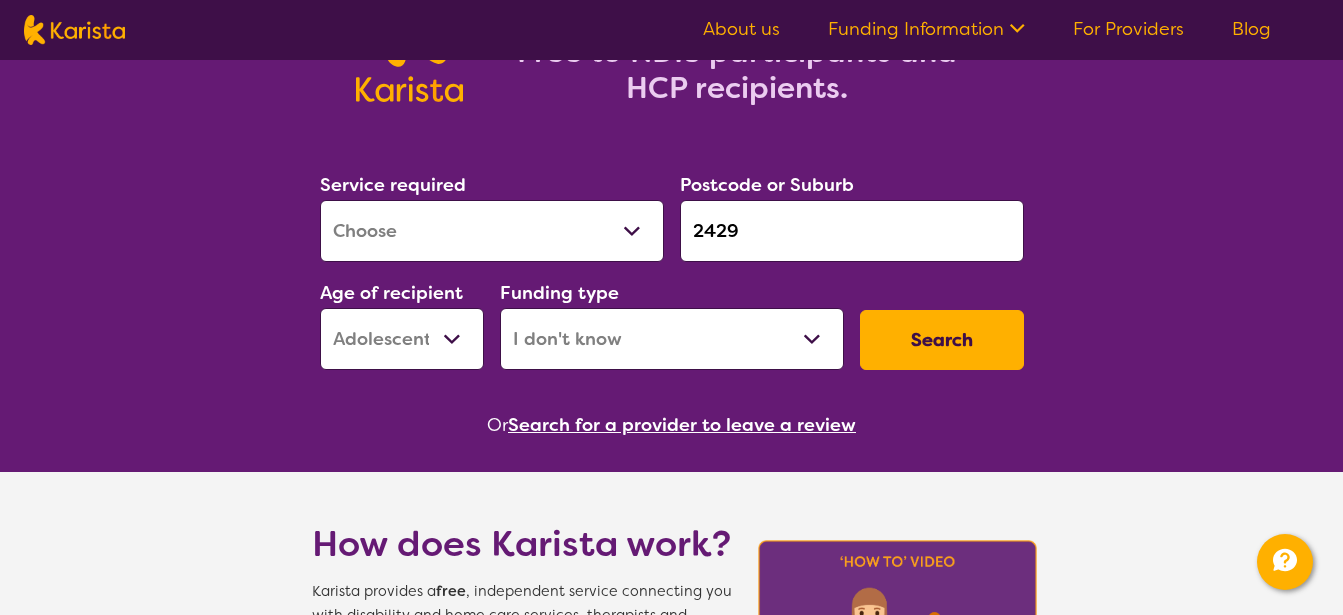 click on "Search" at bounding box center [942, 340] 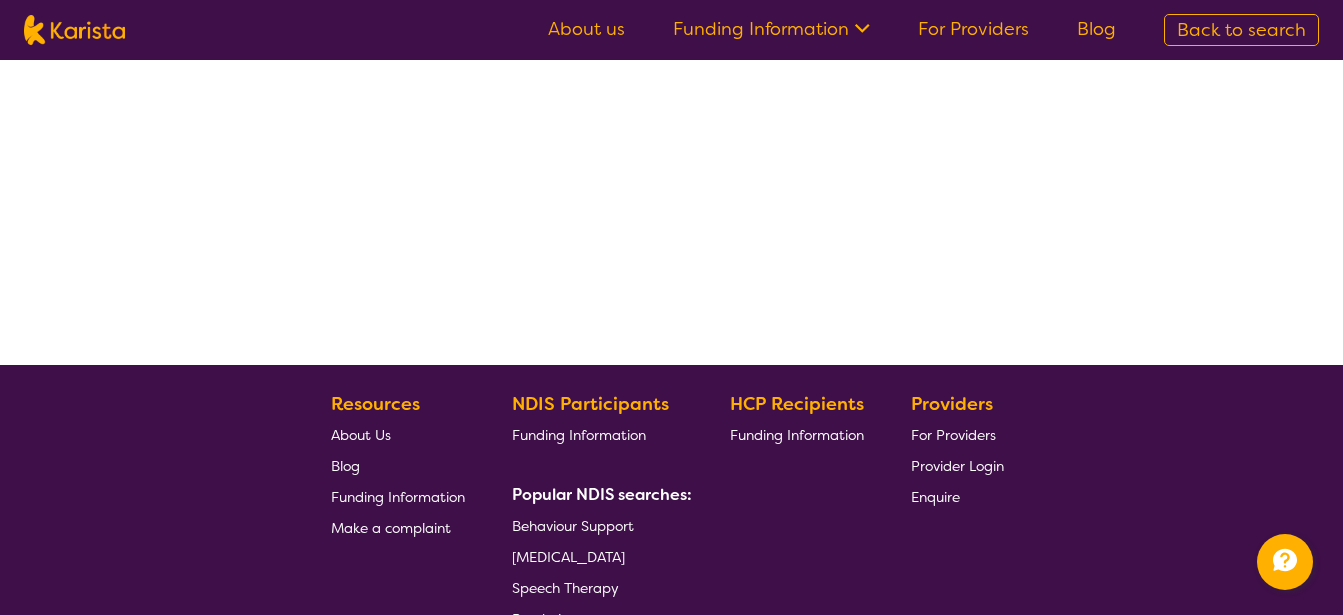 scroll, scrollTop: 0, scrollLeft: 0, axis: both 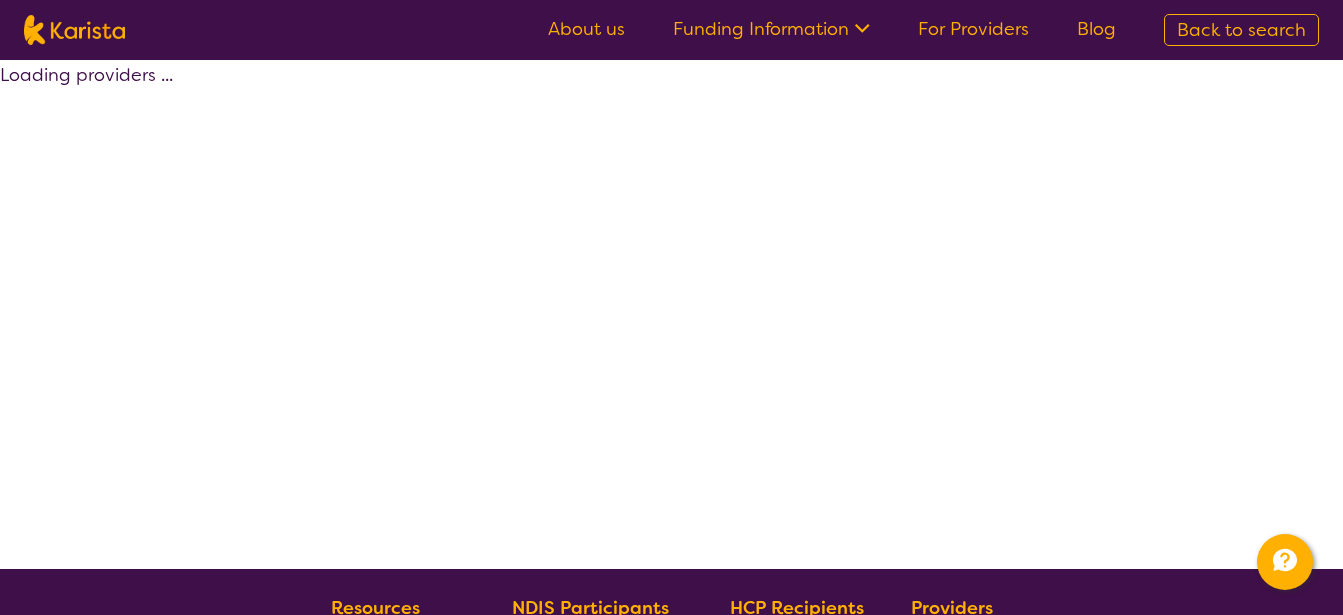 select on "[MEDICAL_DATA]" 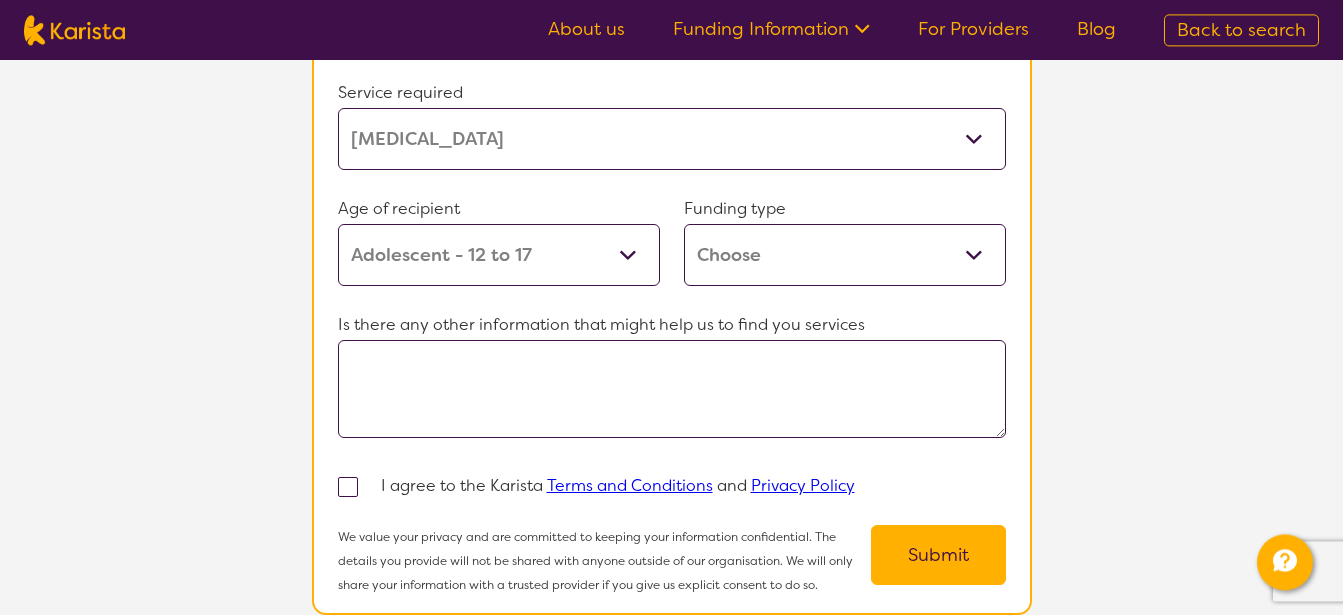 scroll, scrollTop: 1734, scrollLeft: 0, axis: vertical 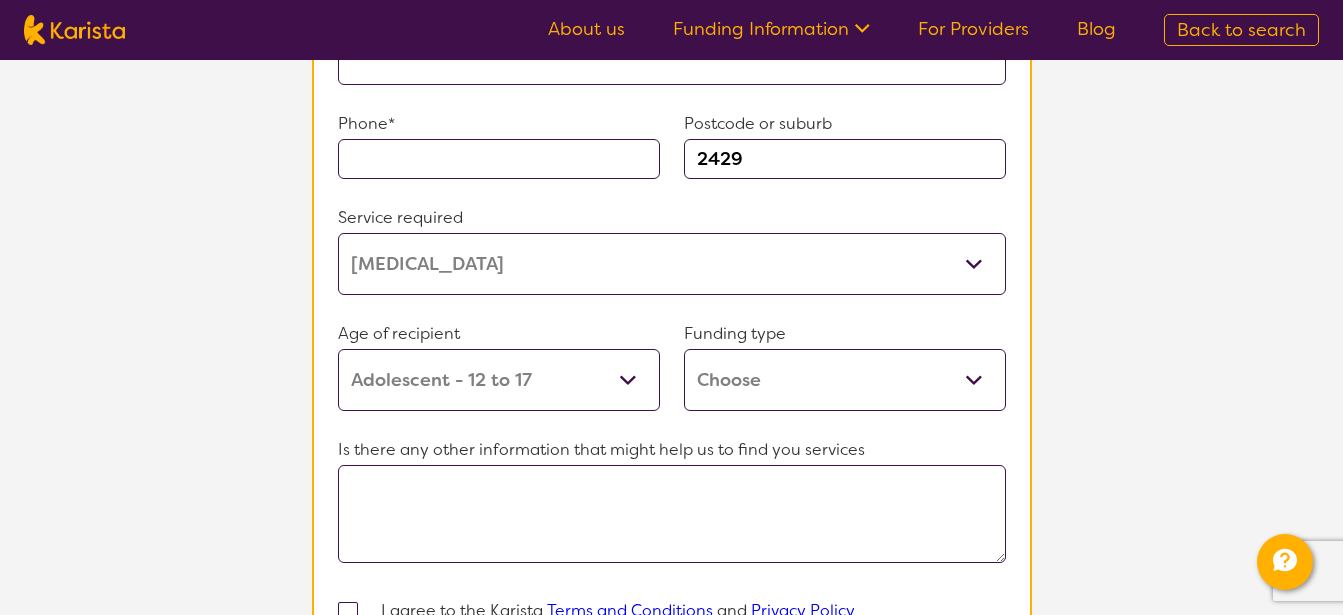 select on "[MEDICAL_DATA]" 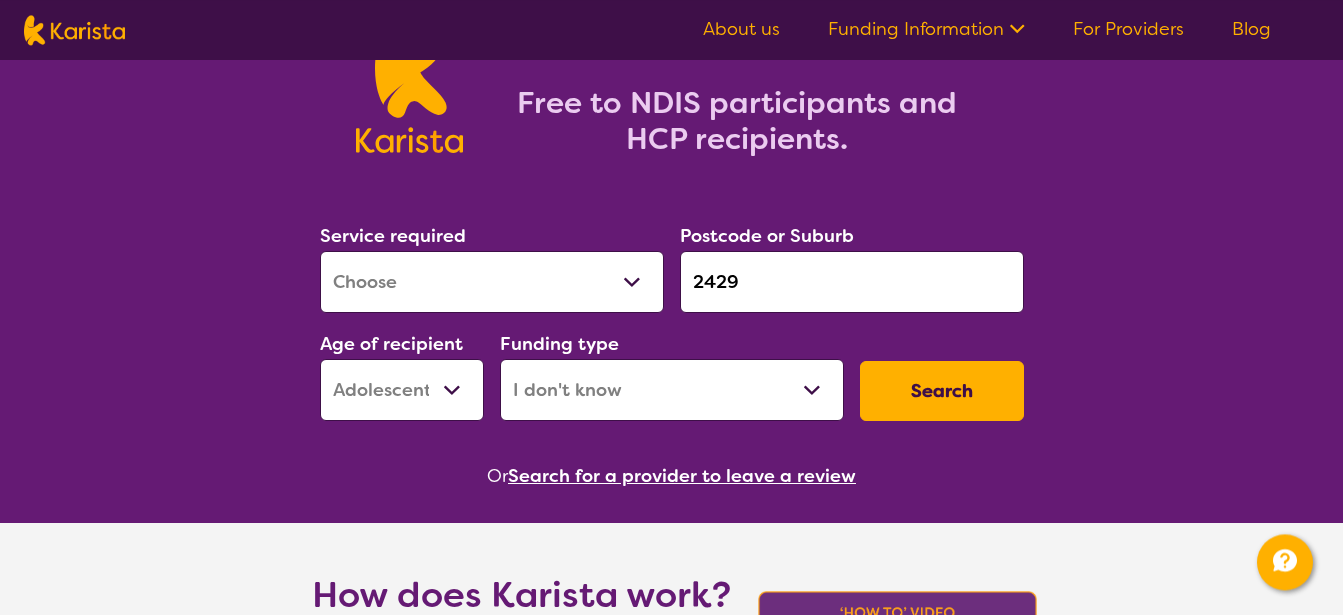 scroll, scrollTop: 102, scrollLeft: 0, axis: vertical 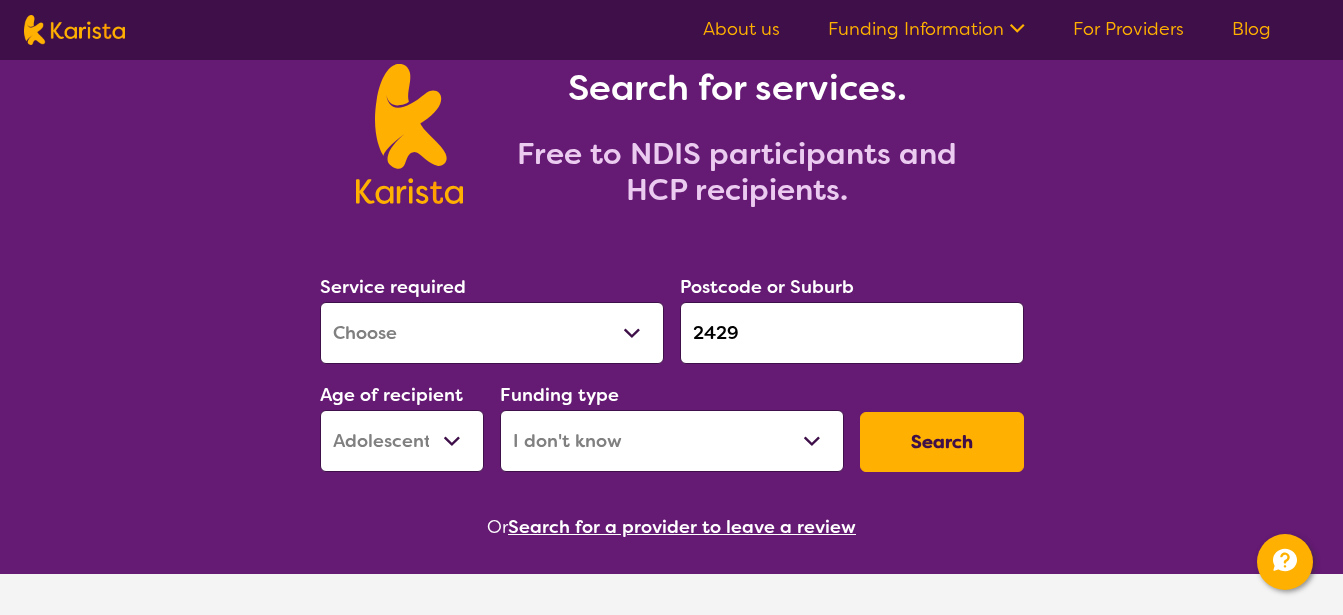 click on "Allied Health Assistant Assessment (ADHD or Autism) Behaviour support Counselling Dietitian Domestic and home help Employment Support Exercise physiology Home Care Package Provider Key Worker NDIS Plan management NDIS Support Coordination Nursing services Occupational therapy Personal care Physiotherapy Podiatry Psychology Psychosocial Recovery Coach Respite Speech therapy Support worker Supported accommodation" at bounding box center (492, 333) 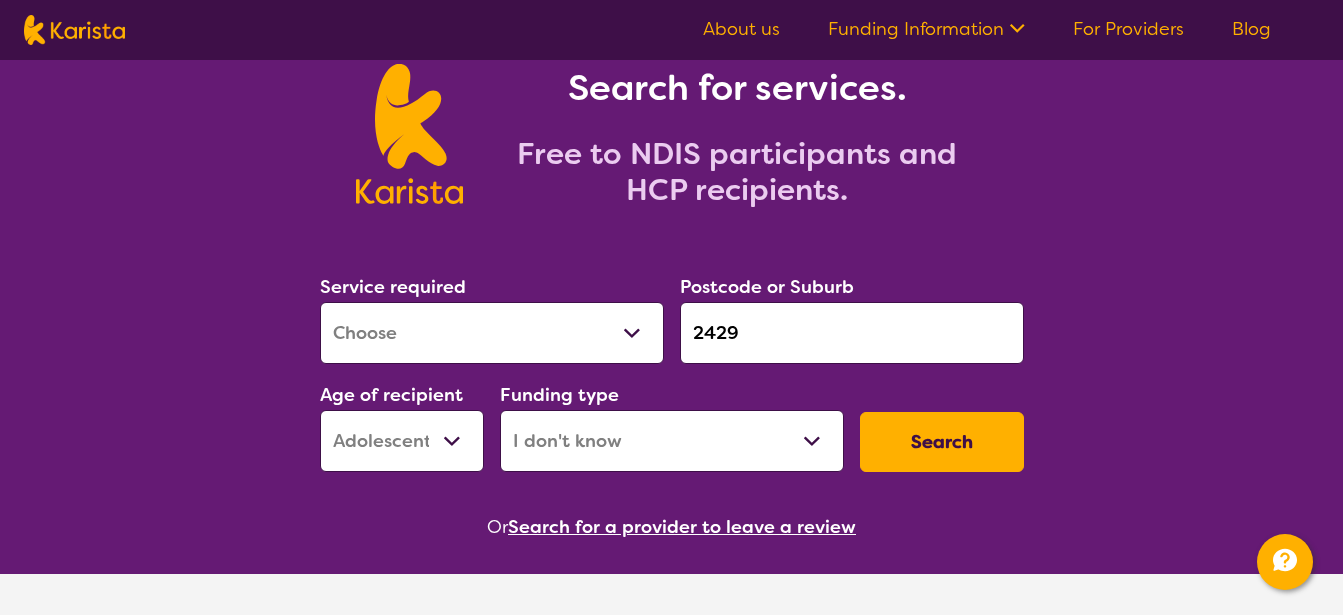 select on "[MEDICAL_DATA]" 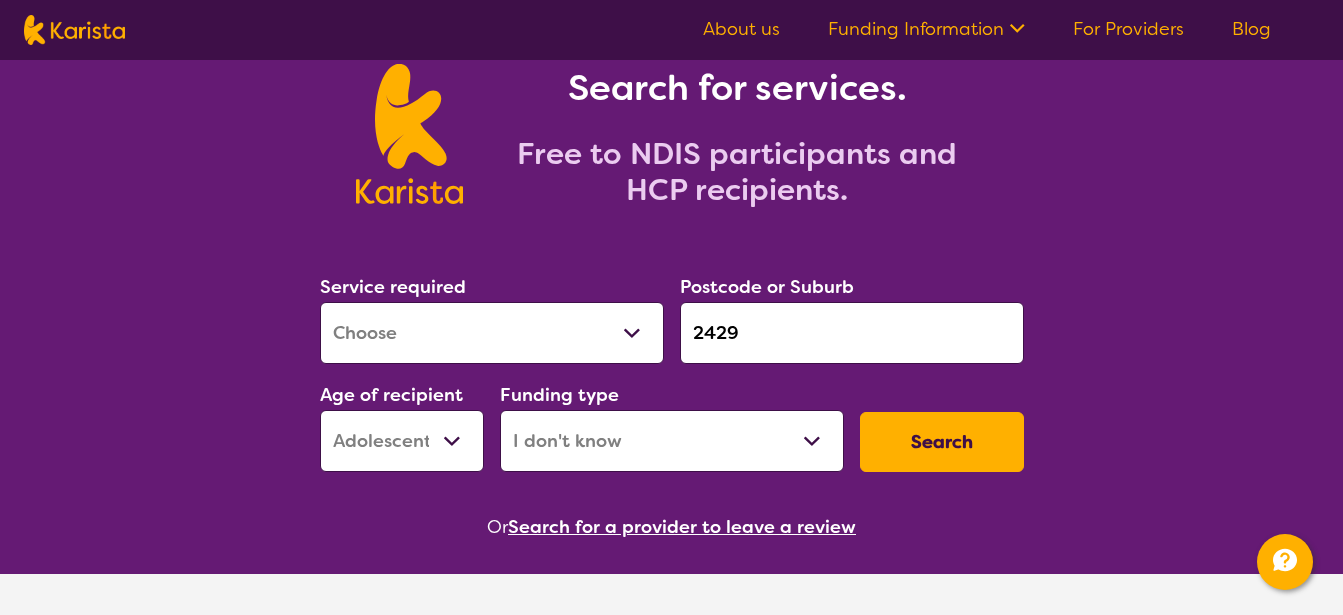click on "[MEDICAL_DATA]" at bounding box center (0, 0) 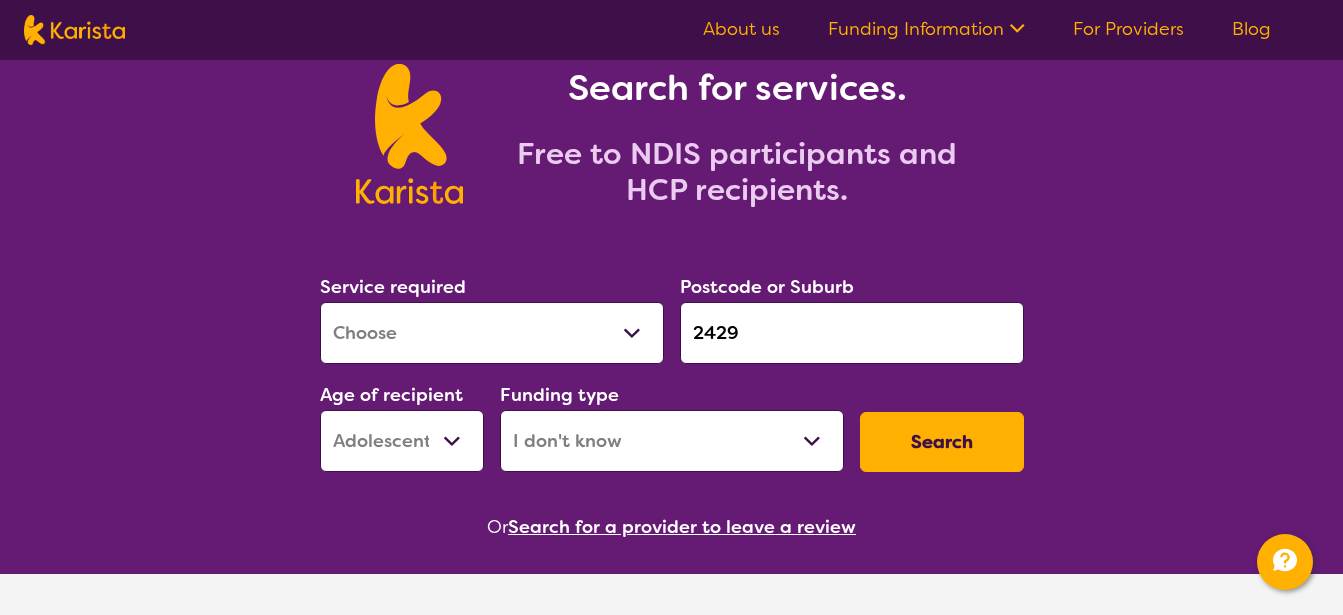 select on "NDIS" 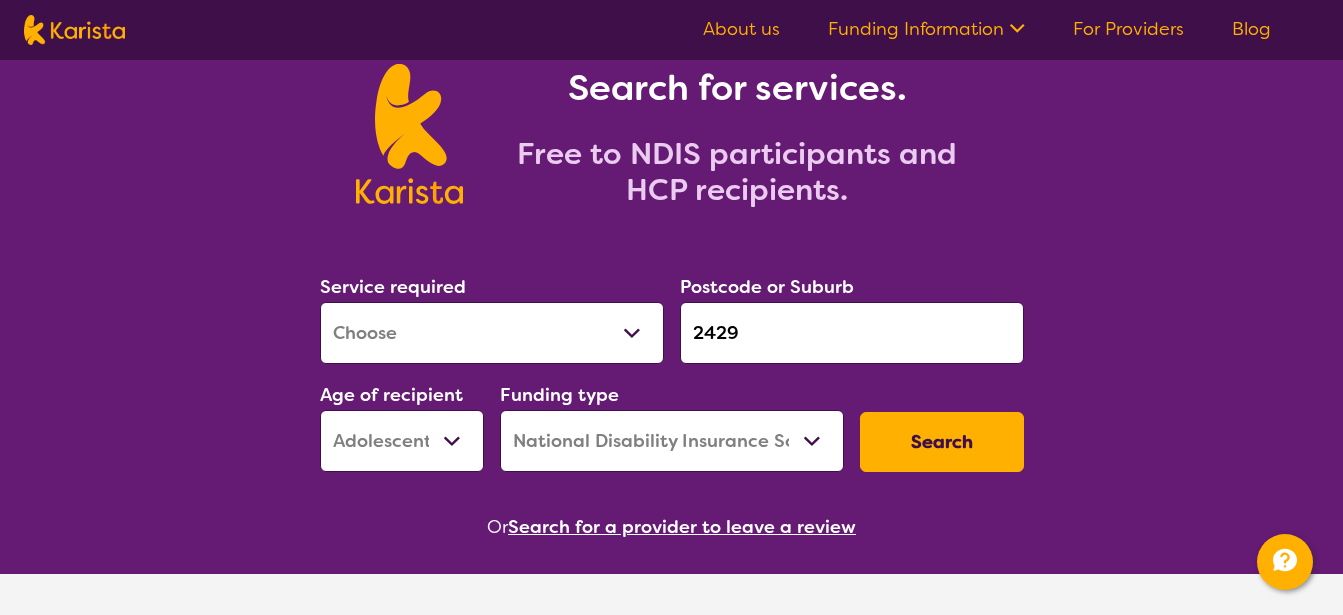 click on "National Disability Insurance Scheme (NDIS)" at bounding box center [0, 0] 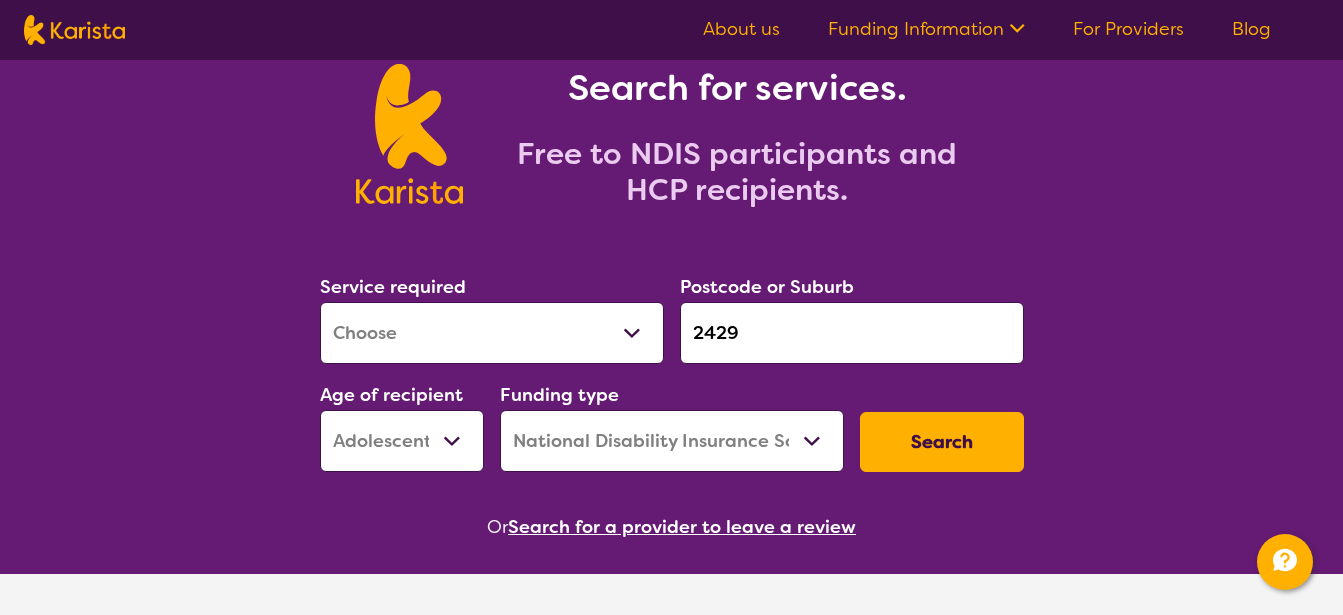 click on "Search" at bounding box center (942, 442) 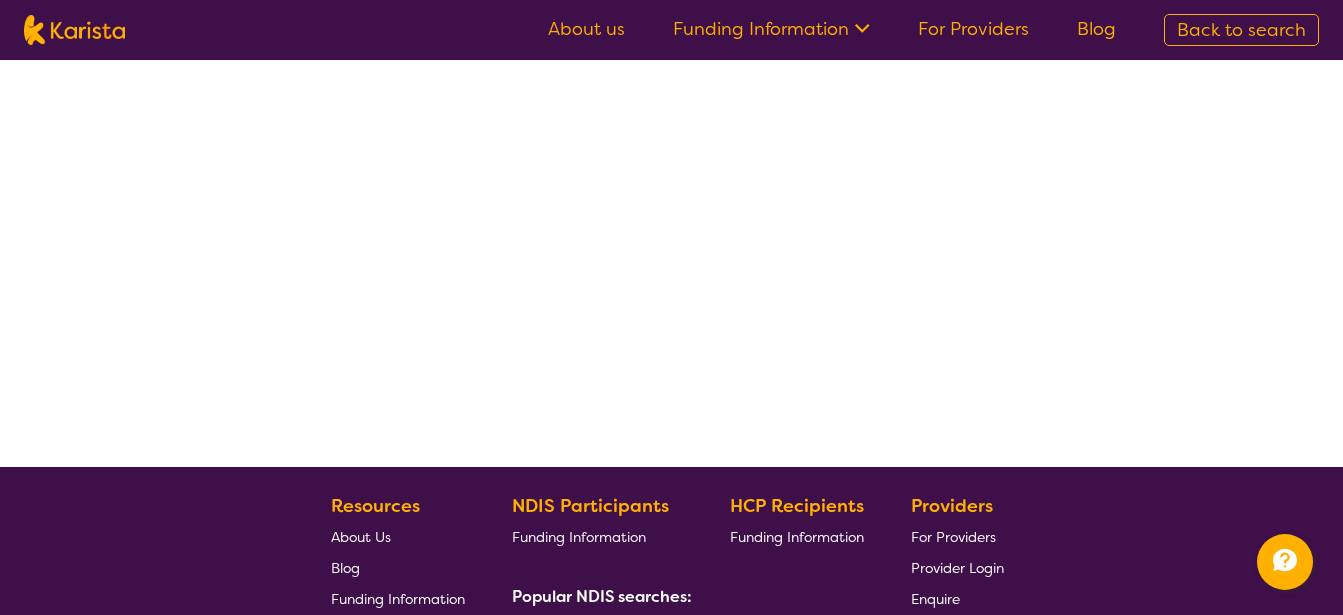 scroll, scrollTop: 0, scrollLeft: 0, axis: both 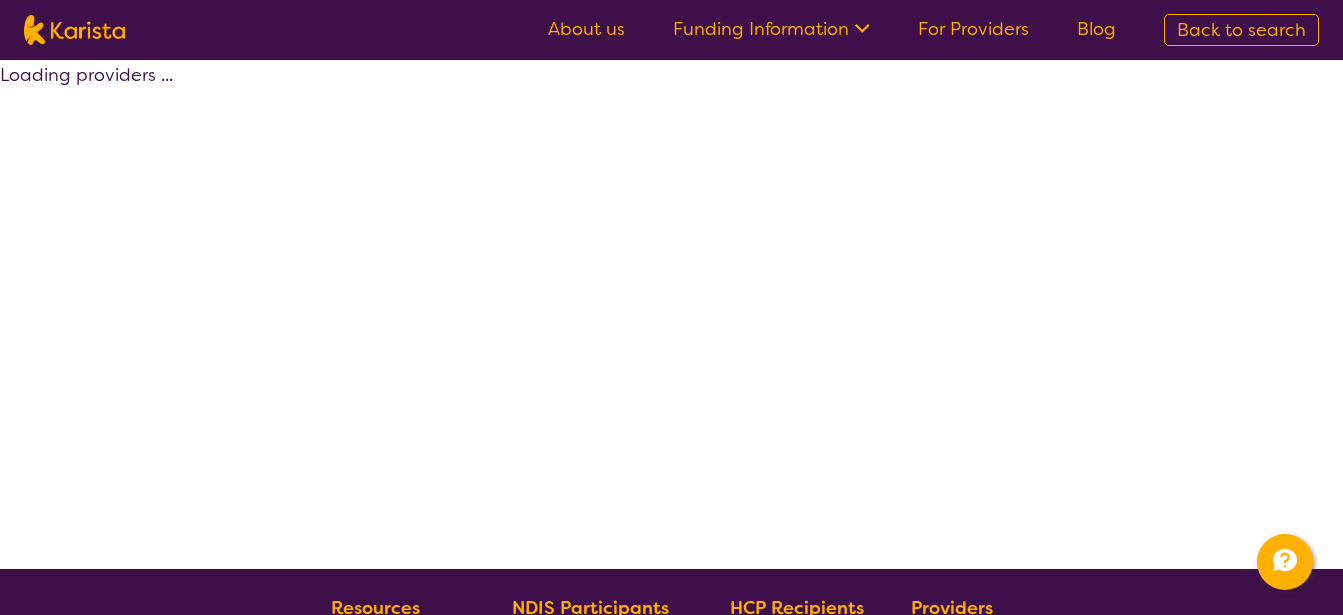 select on "by_score" 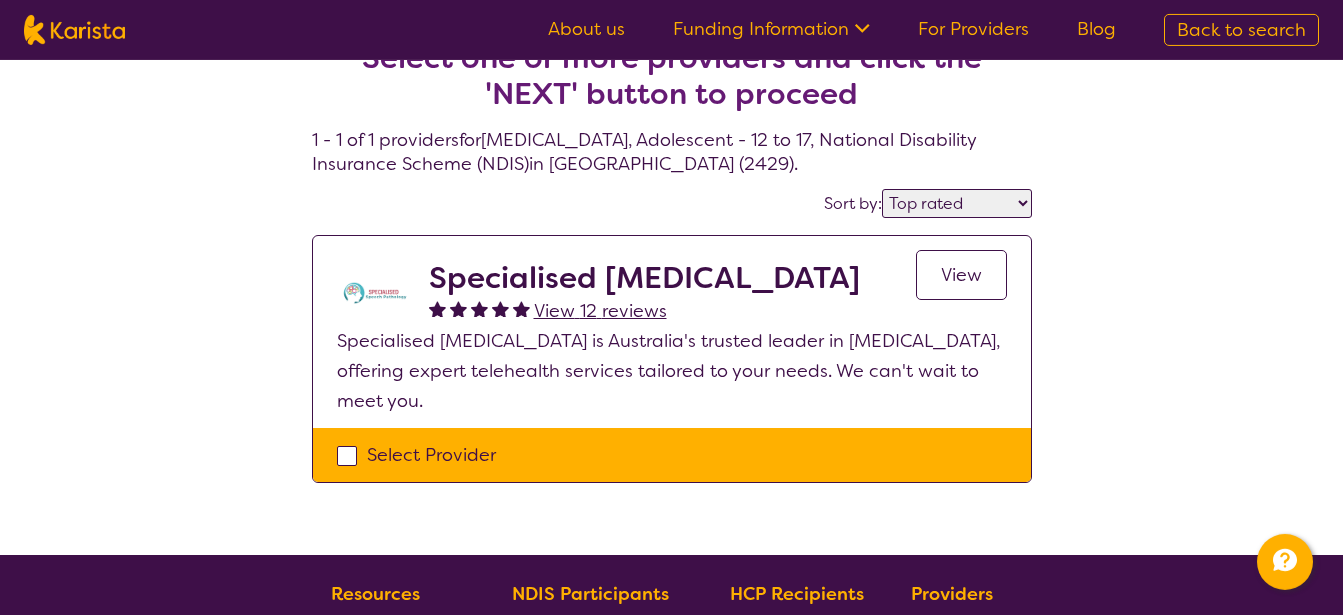 scroll, scrollTop: 0, scrollLeft: 0, axis: both 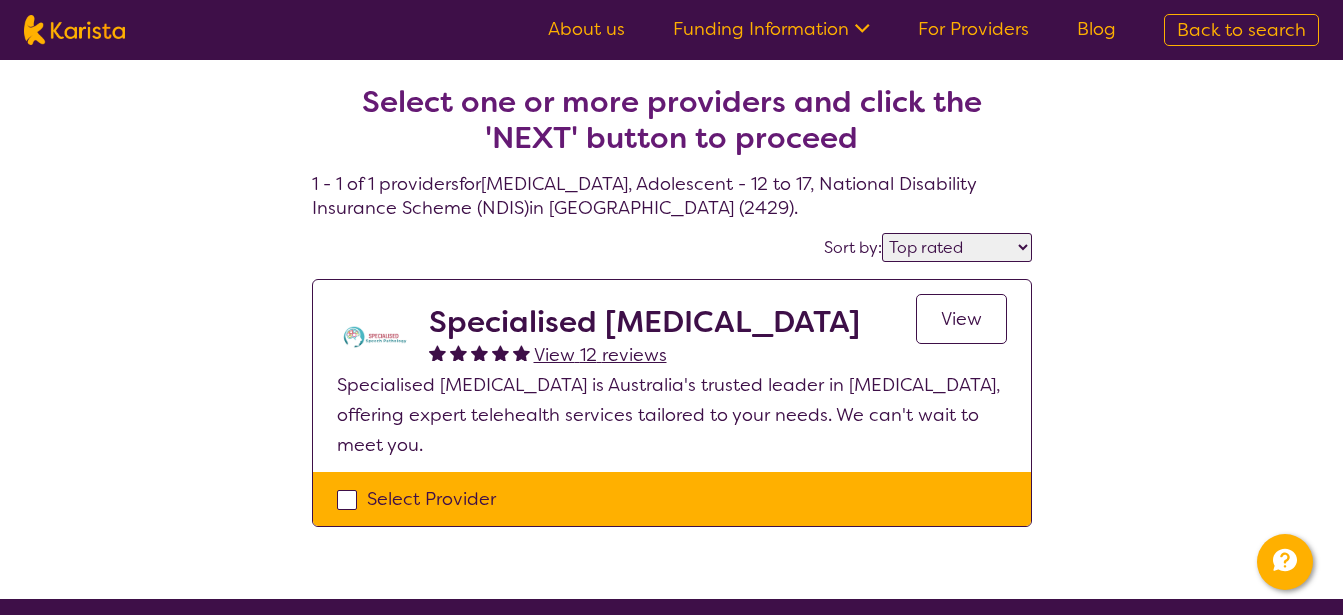 click on "View" at bounding box center [961, 319] 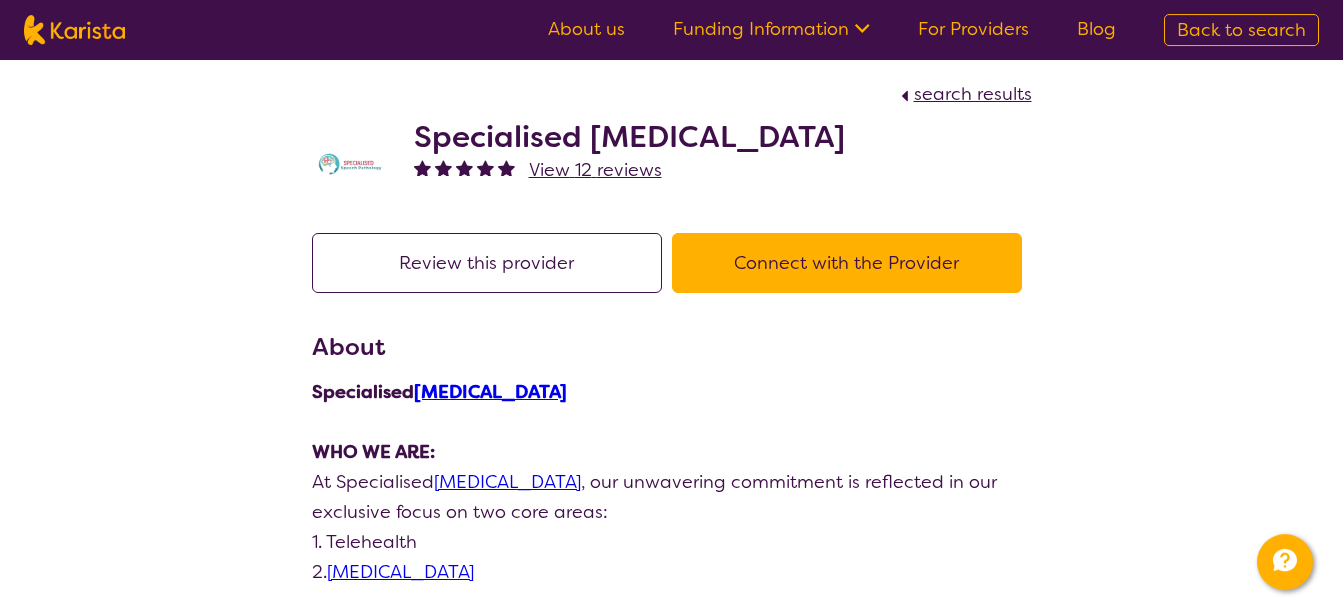 scroll, scrollTop: 0, scrollLeft: 0, axis: both 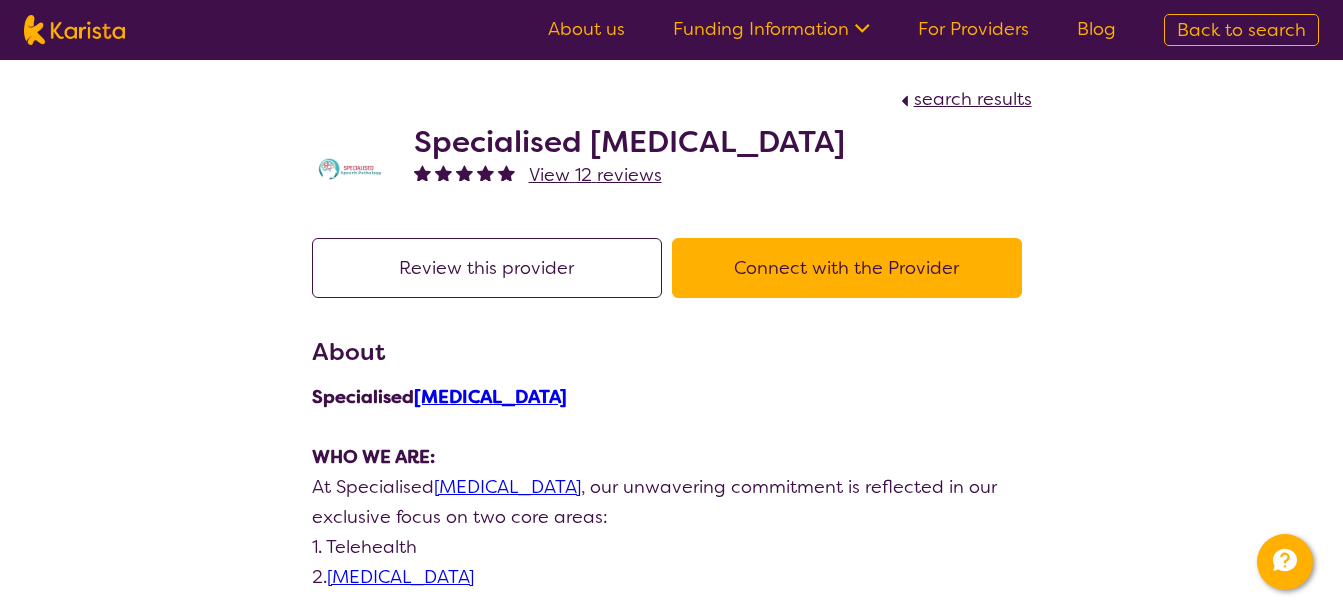 click on "Connect with the Provider" at bounding box center (847, 268) 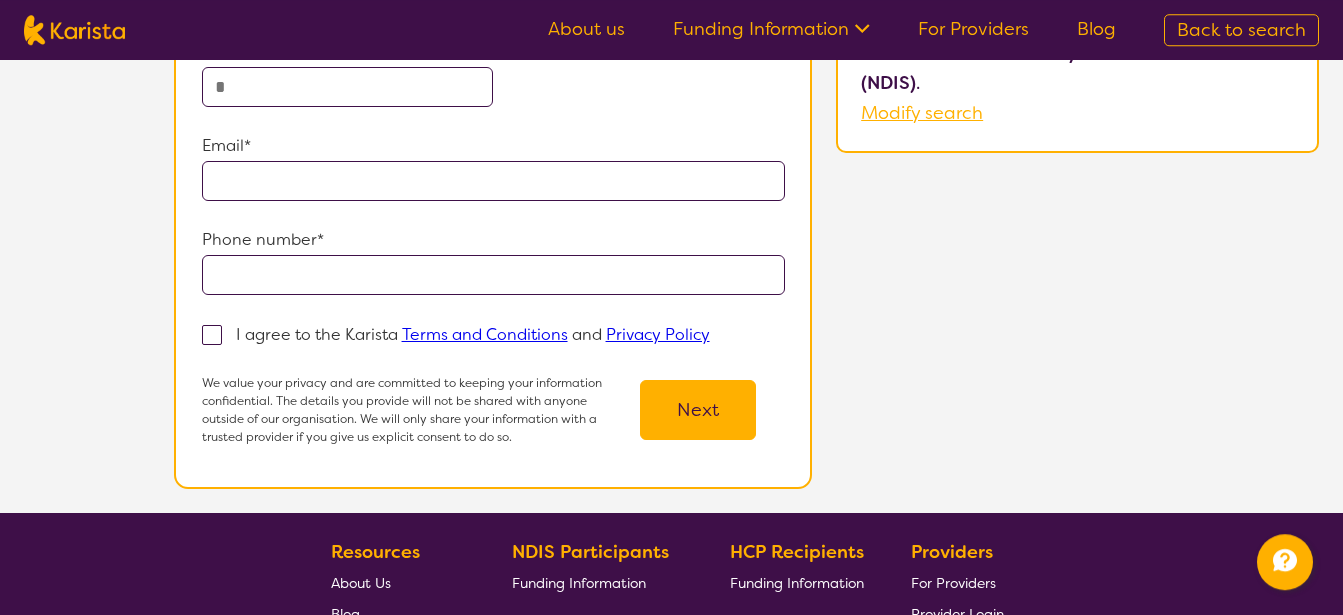scroll, scrollTop: 306, scrollLeft: 0, axis: vertical 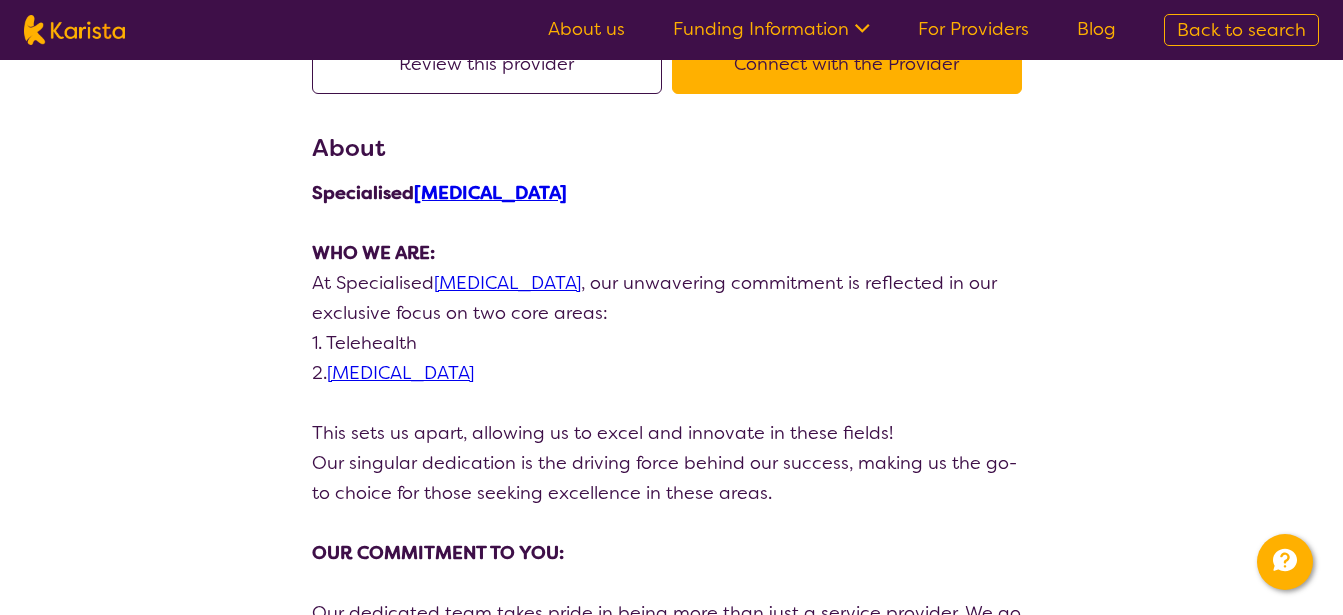 click on "Speech Pathology" at bounding box center (400, 373) 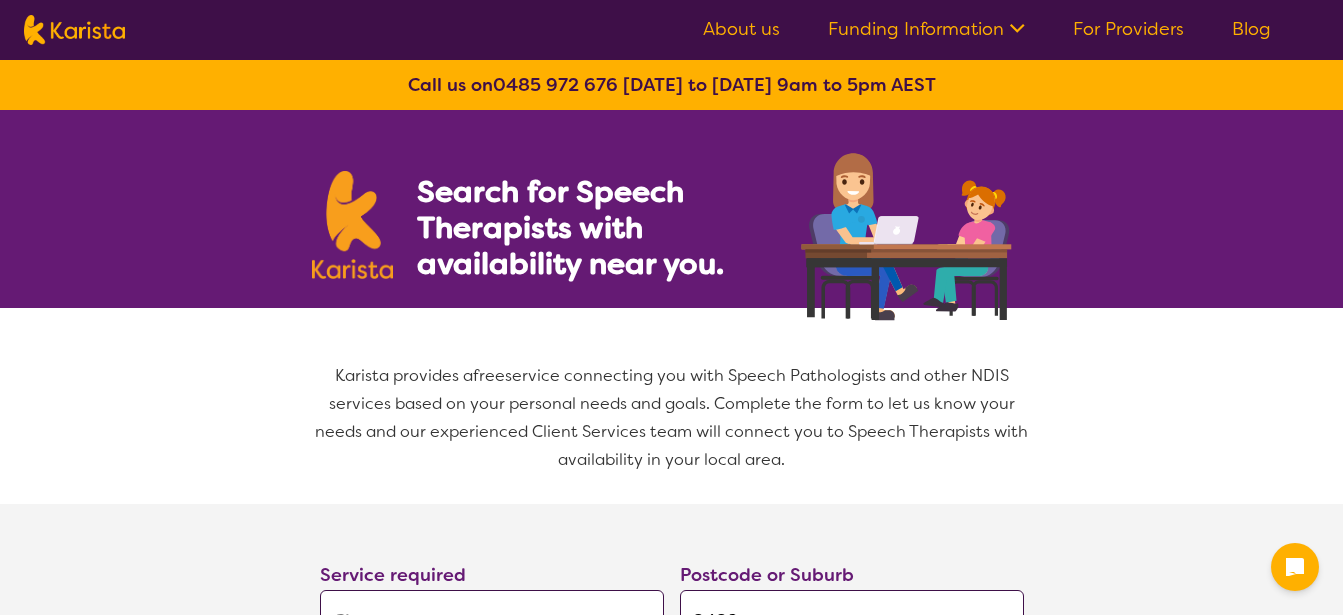 select on "[MEDICAL_DATA]" 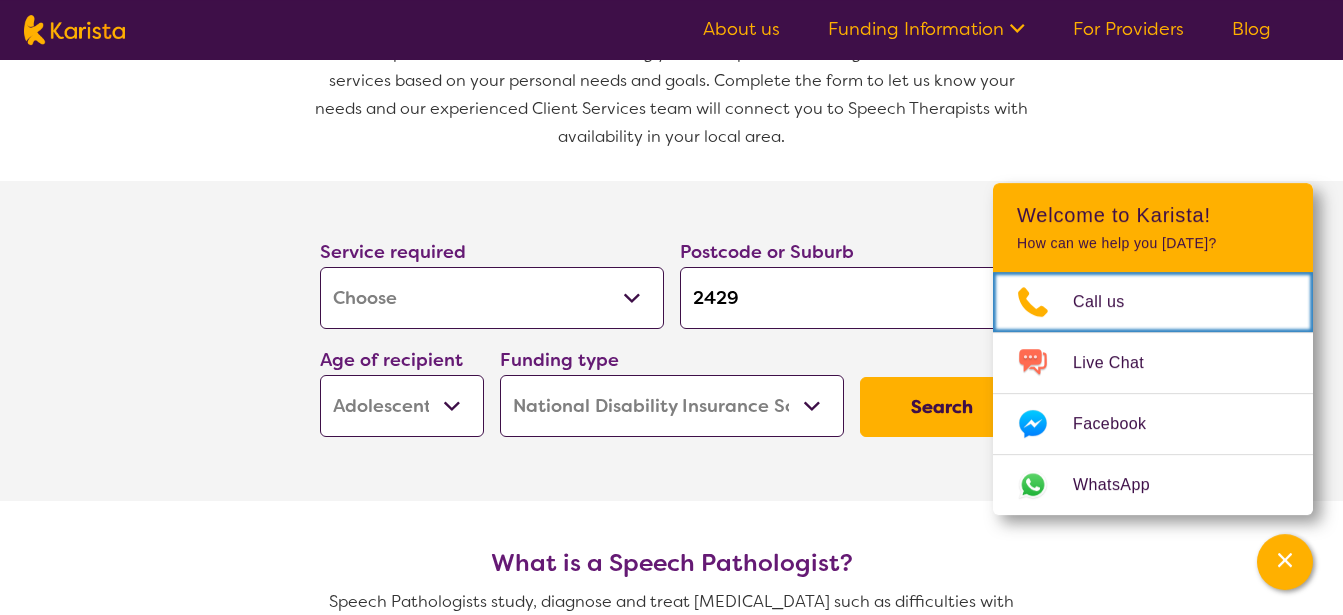 scroll, scrollTop: 408, scrollLeft: 0, axis: vertical 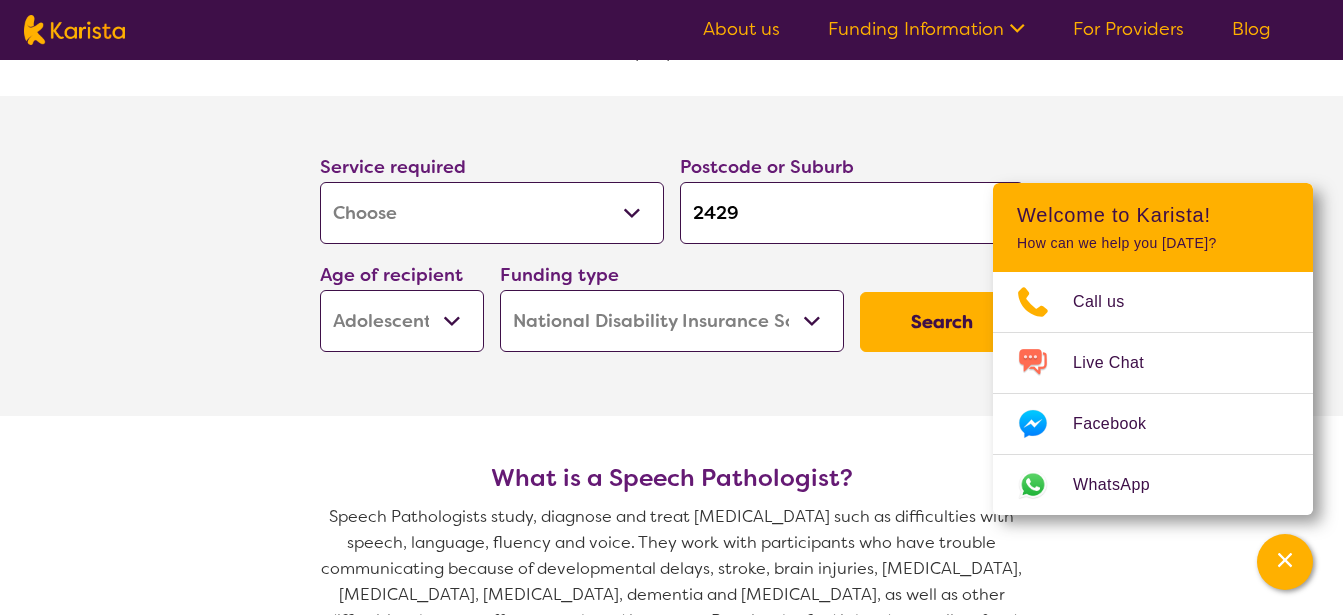 click on "Search" at bounding box center (942, 322) 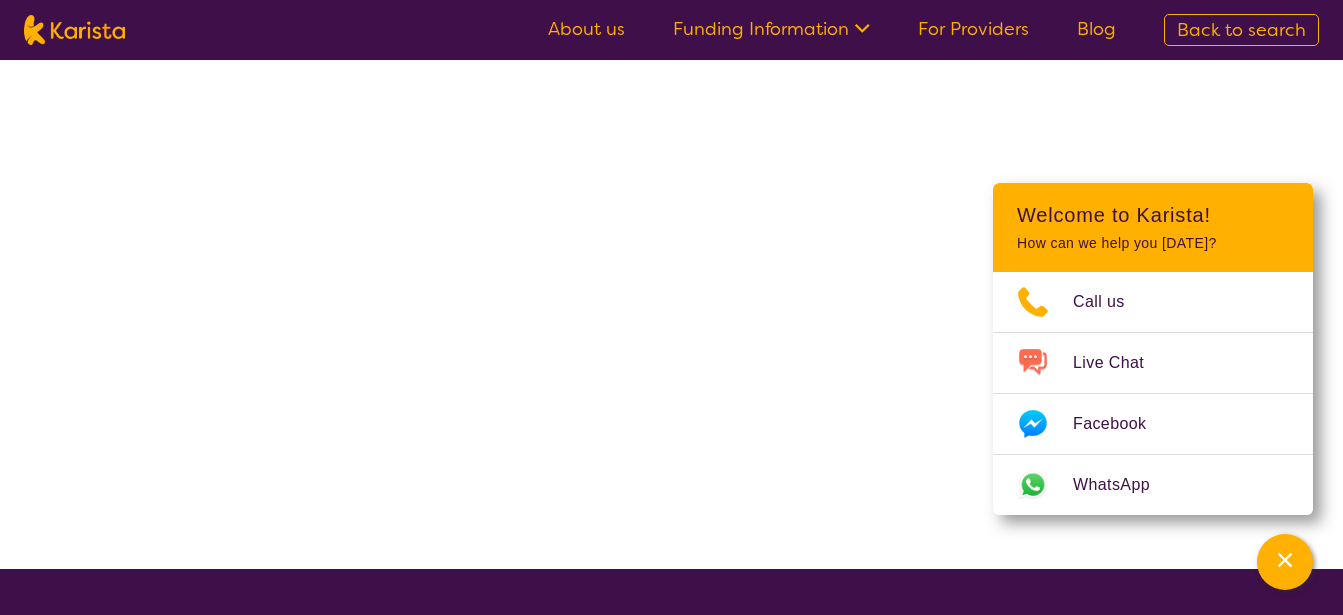scroll, scrollTop: 0, scrollLeft: 0, axis: both 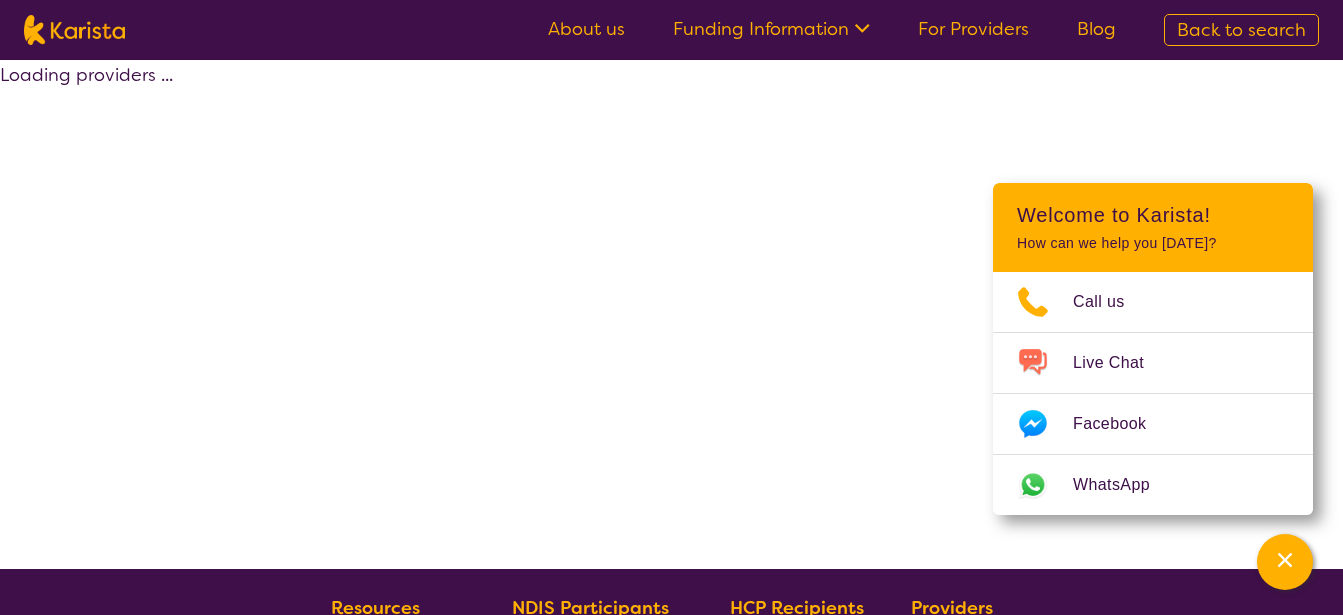 select on "by_score" 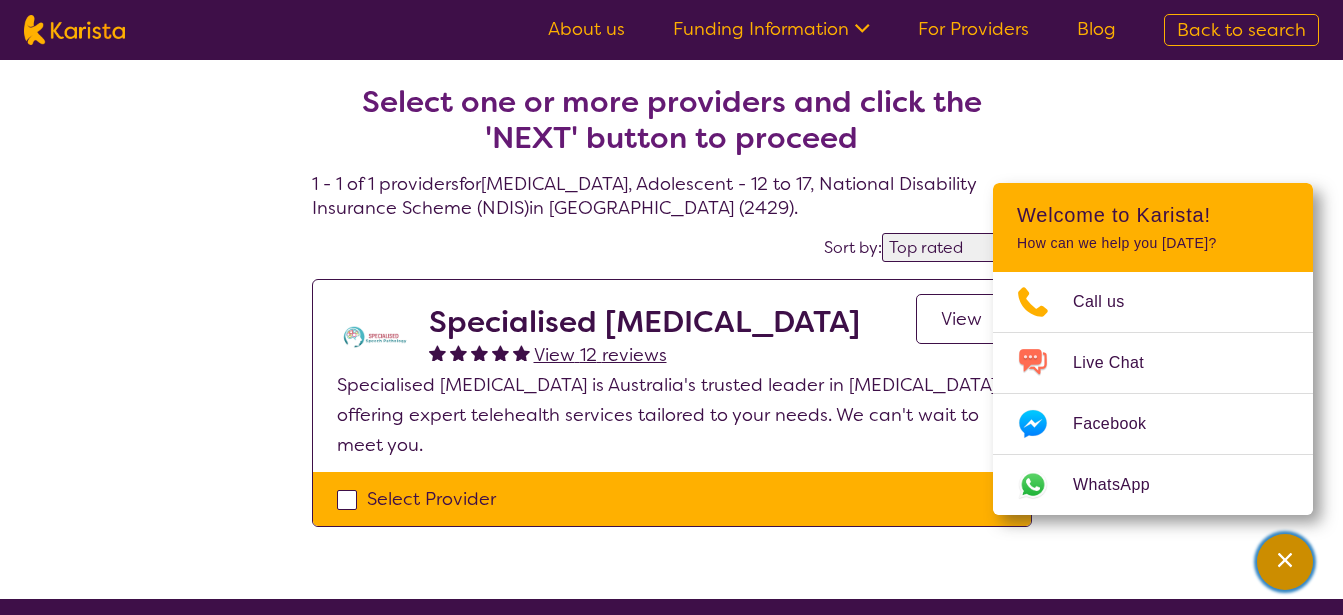 click 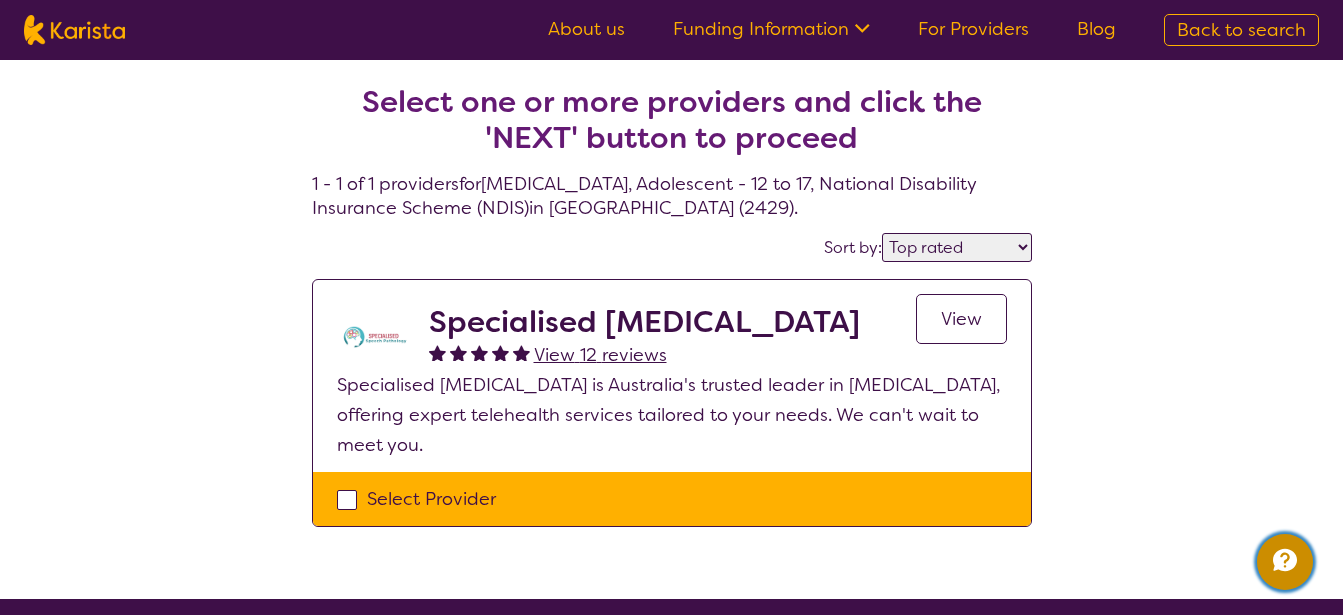 select on "[MEDICAL_DATA]" 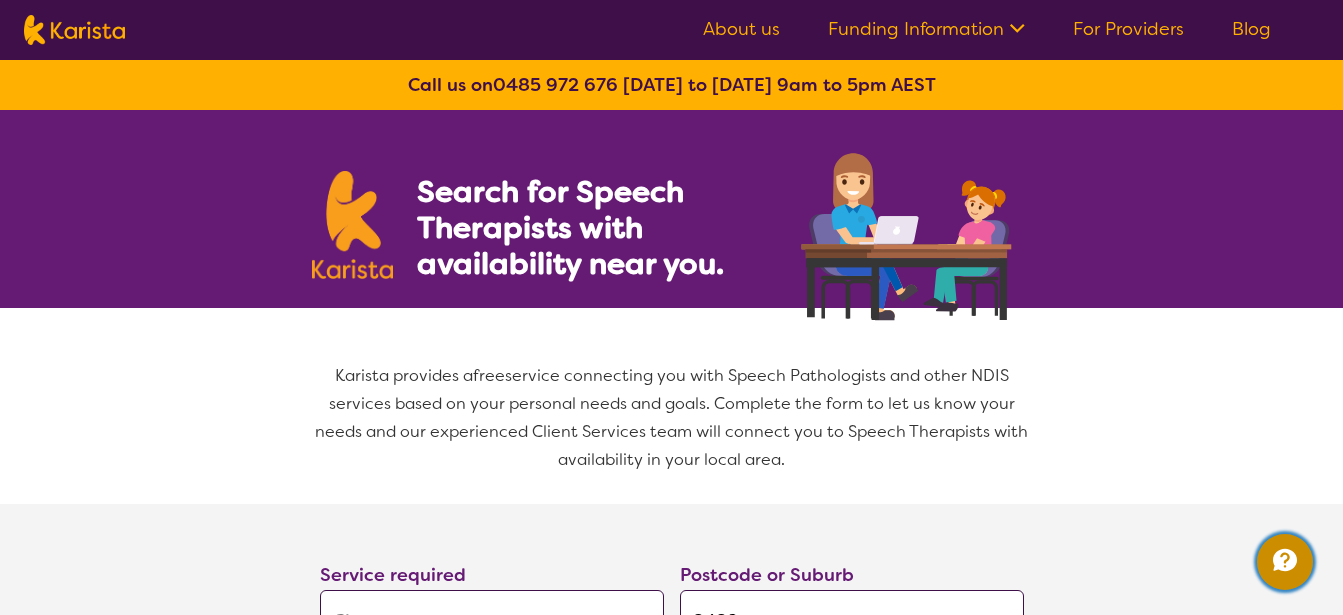 scroll, scrollTop: 408, scrollLeft: 0, axis: vertical 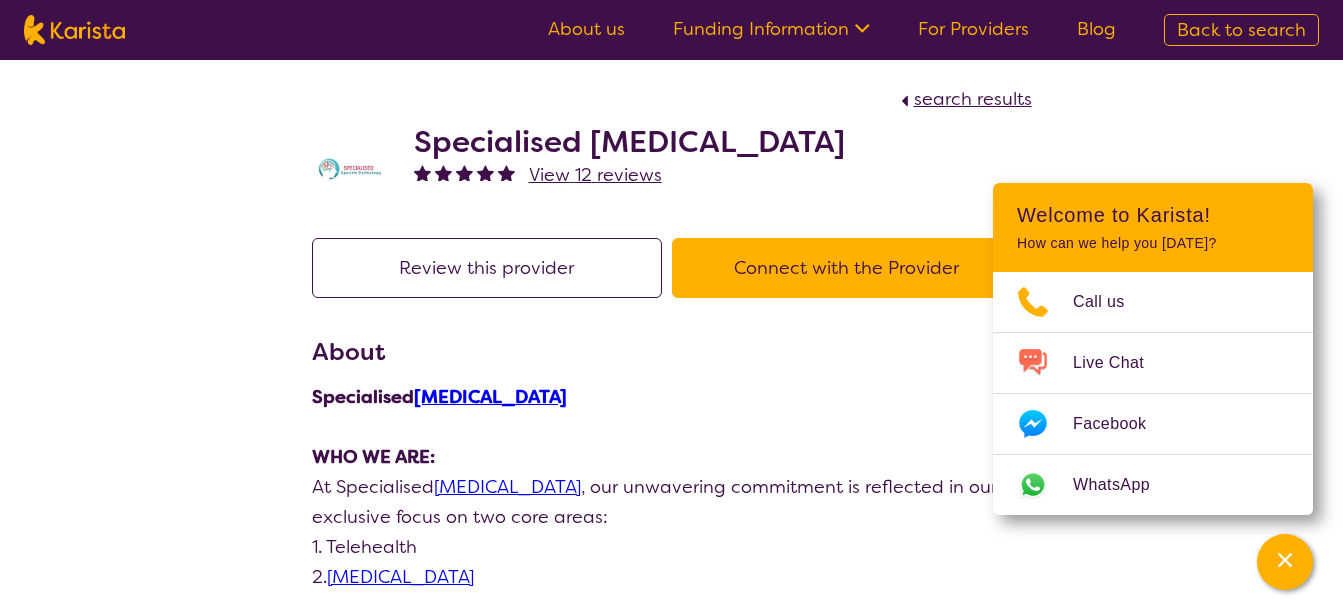 drag, startPoint x: 132, startPoint y: 36, endPoint x: 51, endPoint y: 41, distance: 81.154175 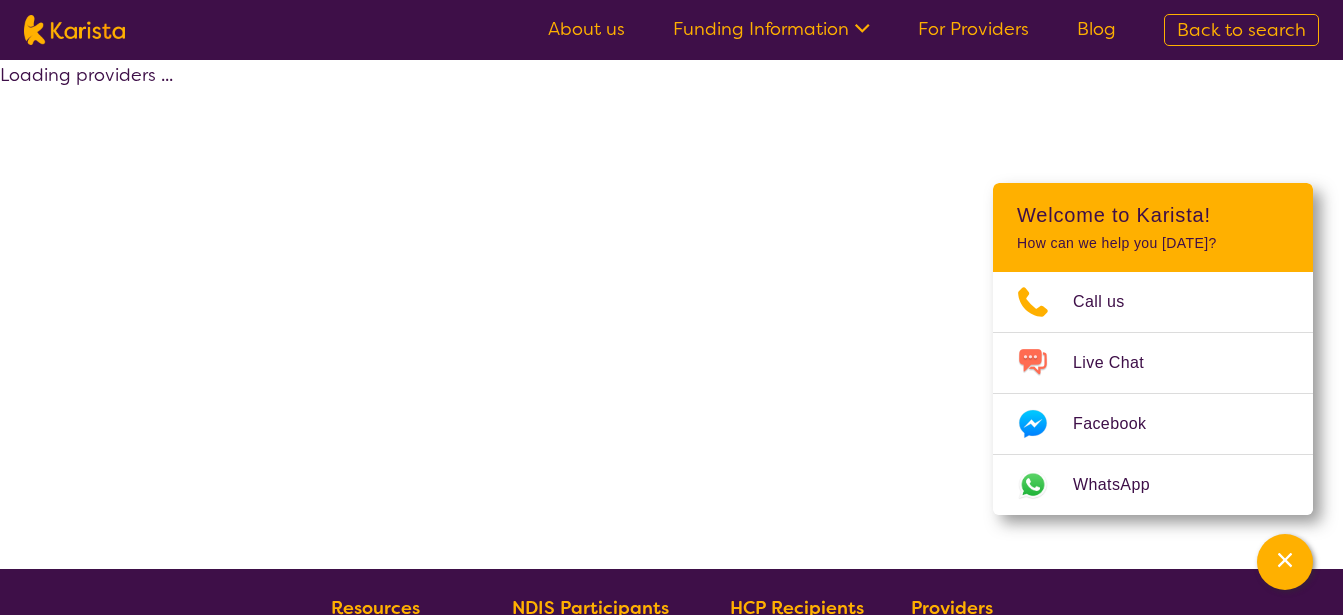 select on "by_score" 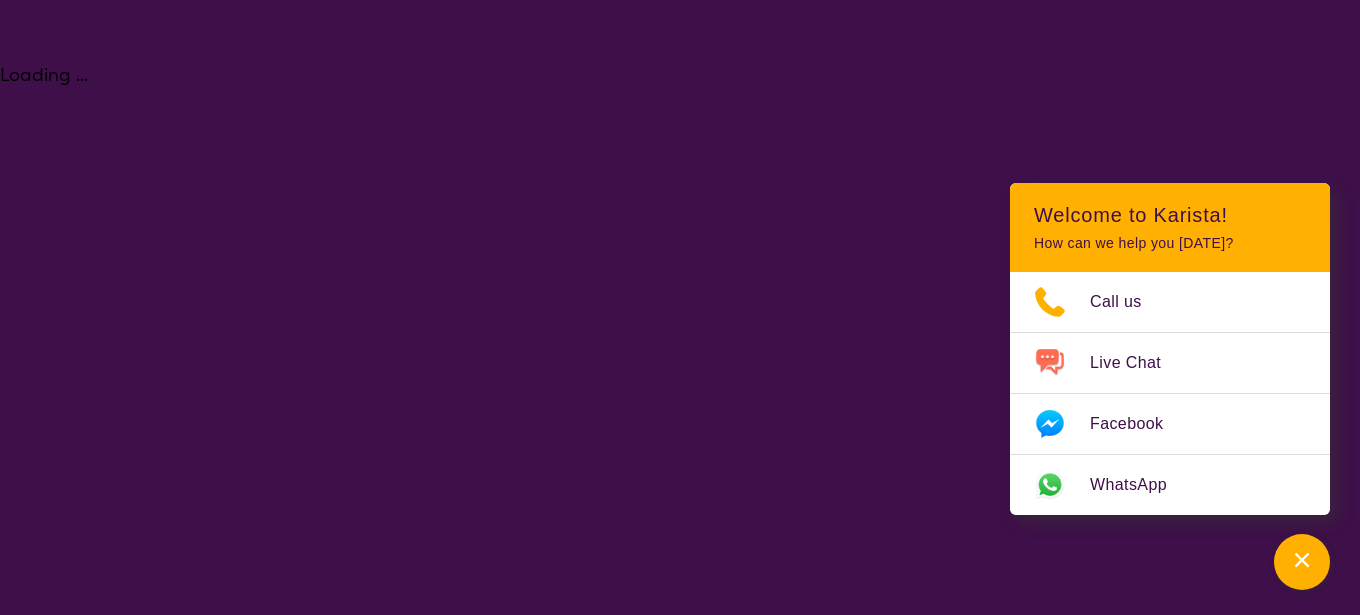 select on "[MEDICAL_DATA]" 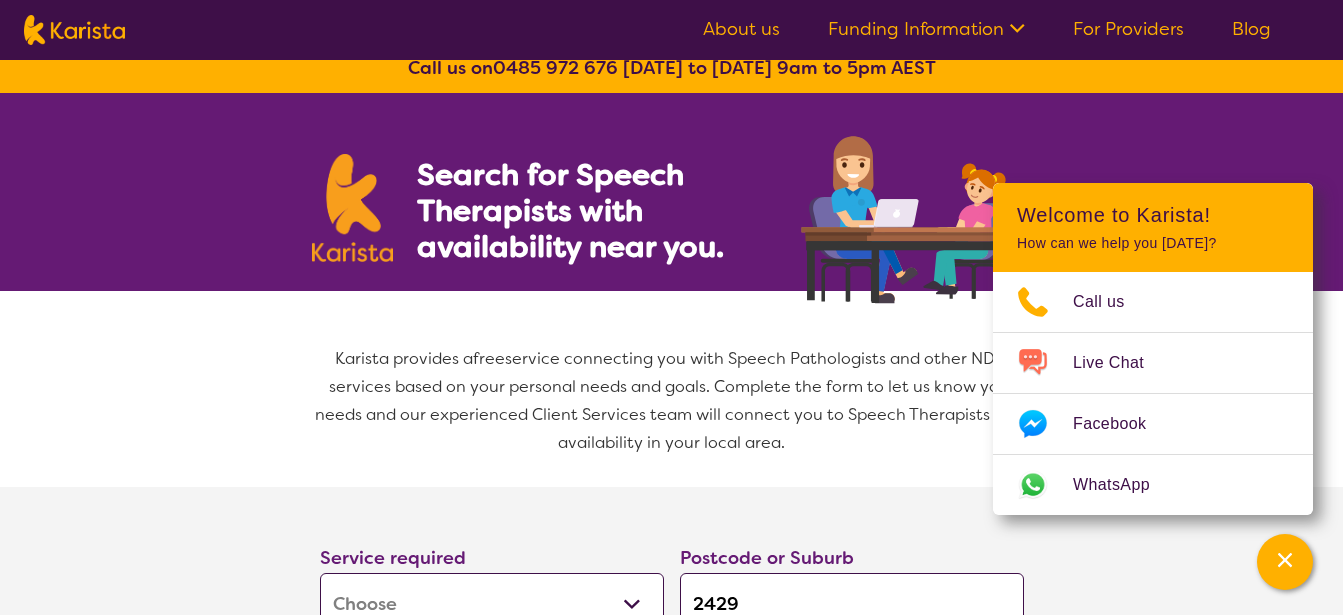 scroll, scrollTop: 408, scrollLeft: 0, axis: vertical 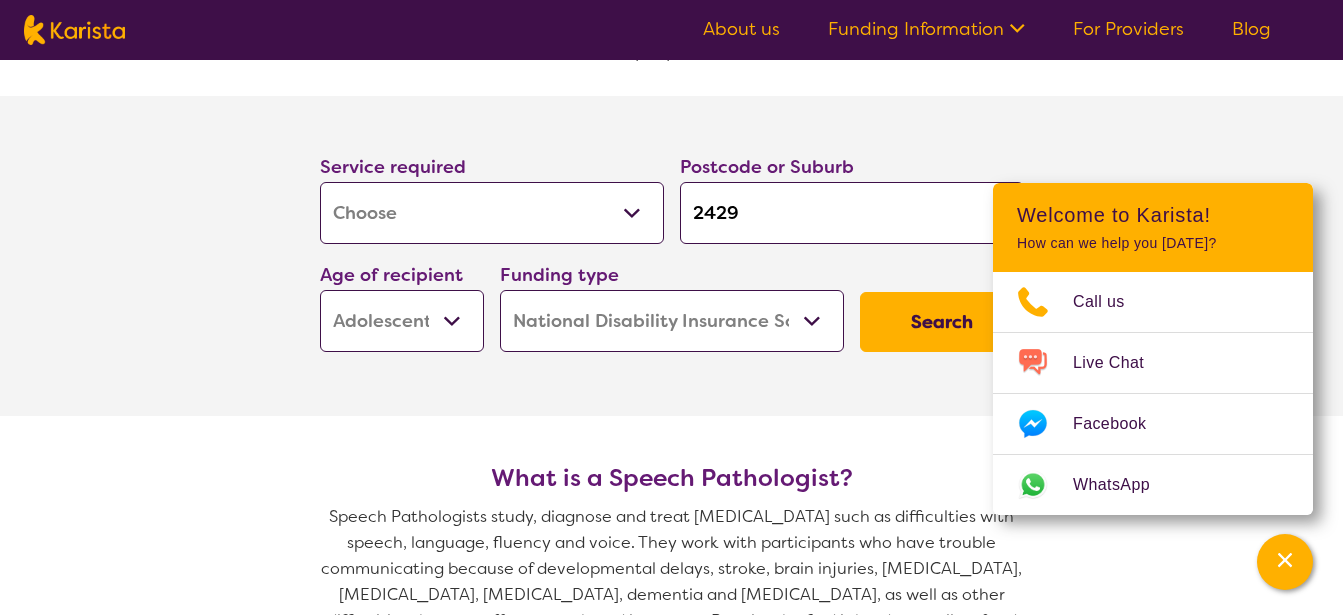 click on "Allied Health Assistant Assessment (ADHD or Autism) Behaviour support Counselling Dietitian Domestic and home help Employment Support Exercise physiology Home Care Package Provider Key Worker NDIS Plan management NDIS Support Coordination Nursing services Occupational therapy Personal care Physiotherapy Podiatry Psychology Psychosocial Recovery Coach Respite Speech therapy Support worker Supported accommodation" at bounding box center [492, 213] 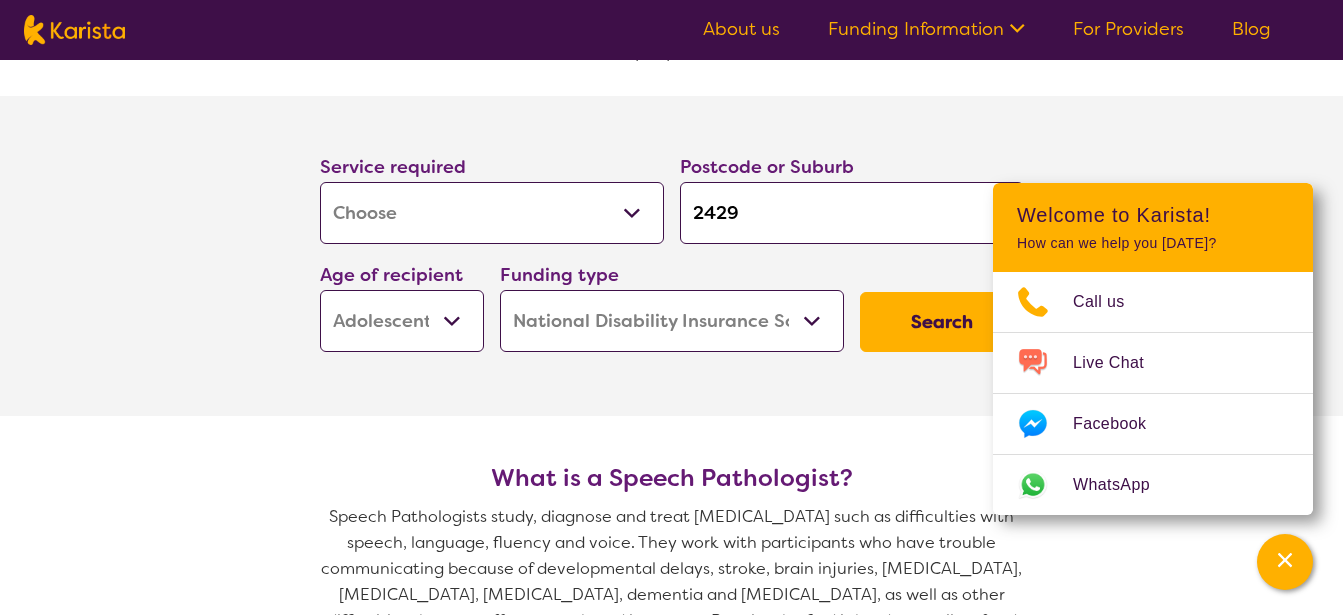 select on "Physiotherapy" 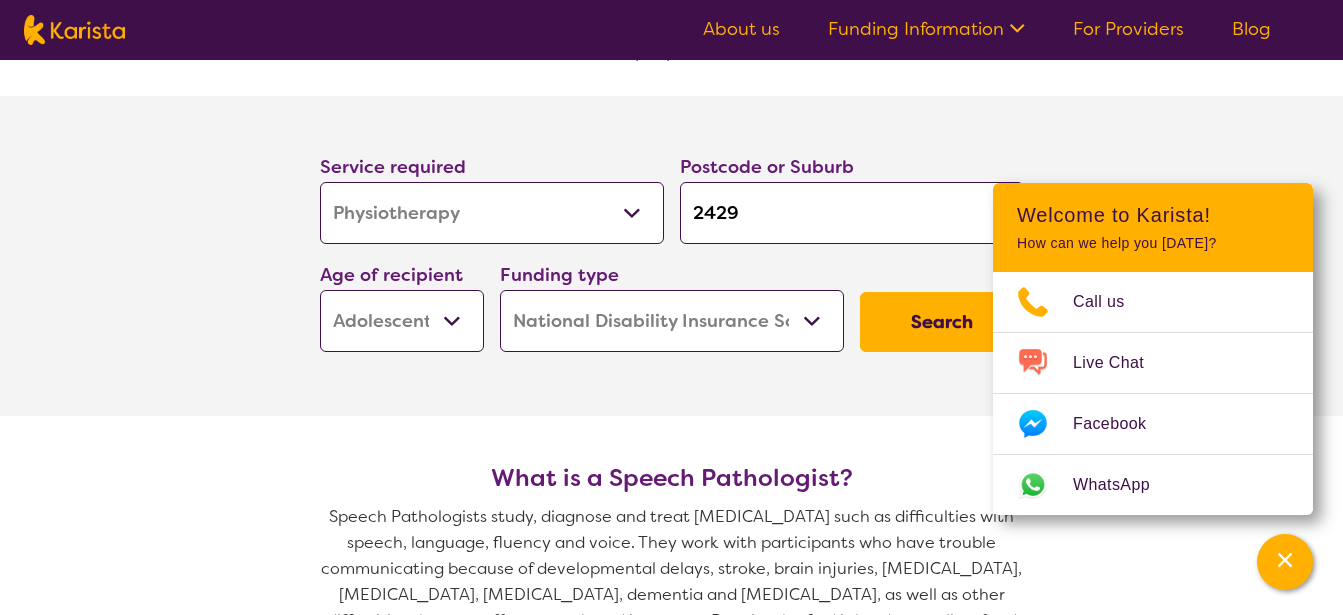 click on "Physiotherapy" at bounding box center (0, 0) 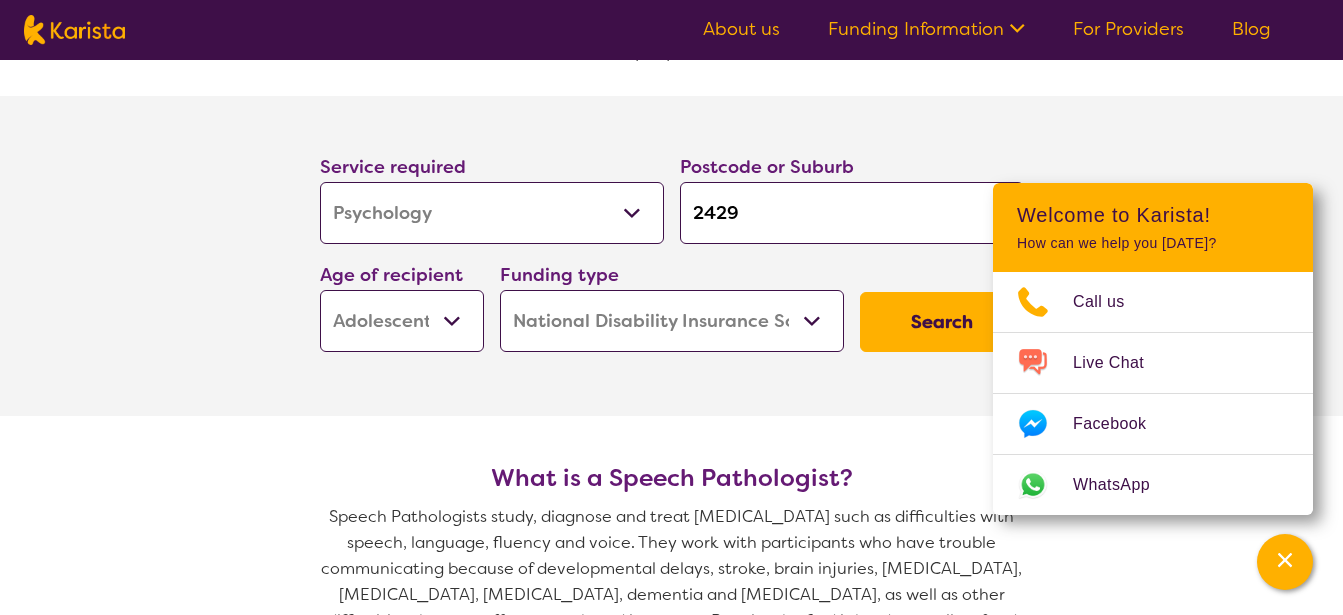 click on "Psychology" at bounding box center [0, 0] 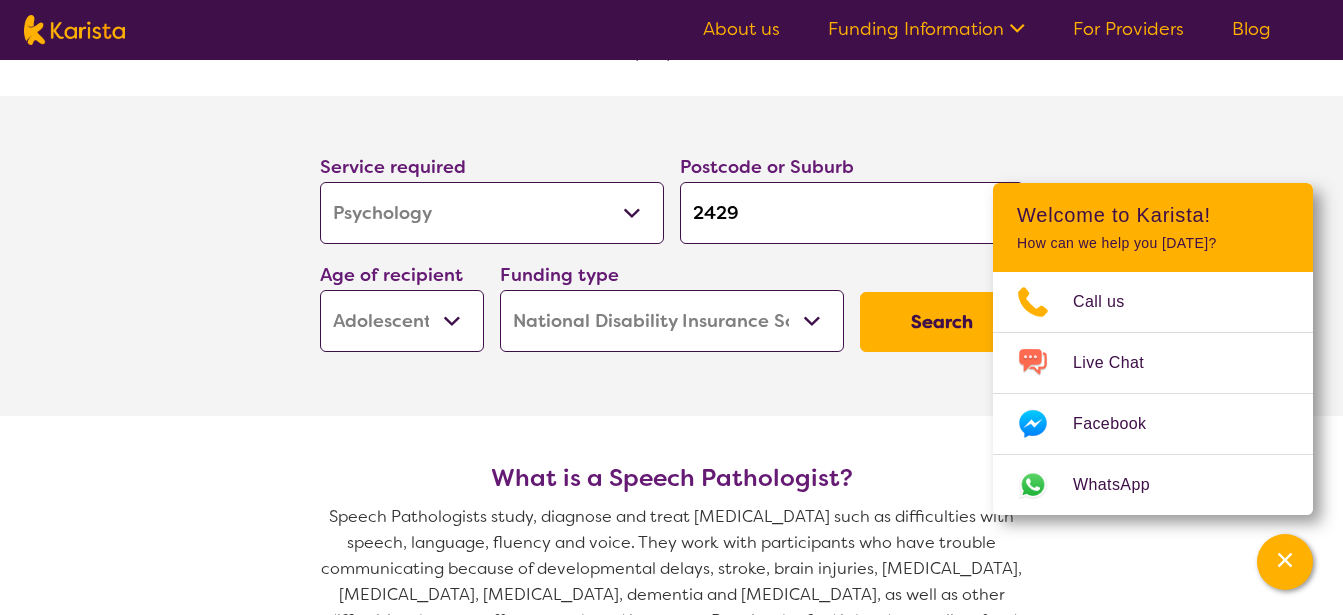 click on "Search" at bounding box center [942, 322] 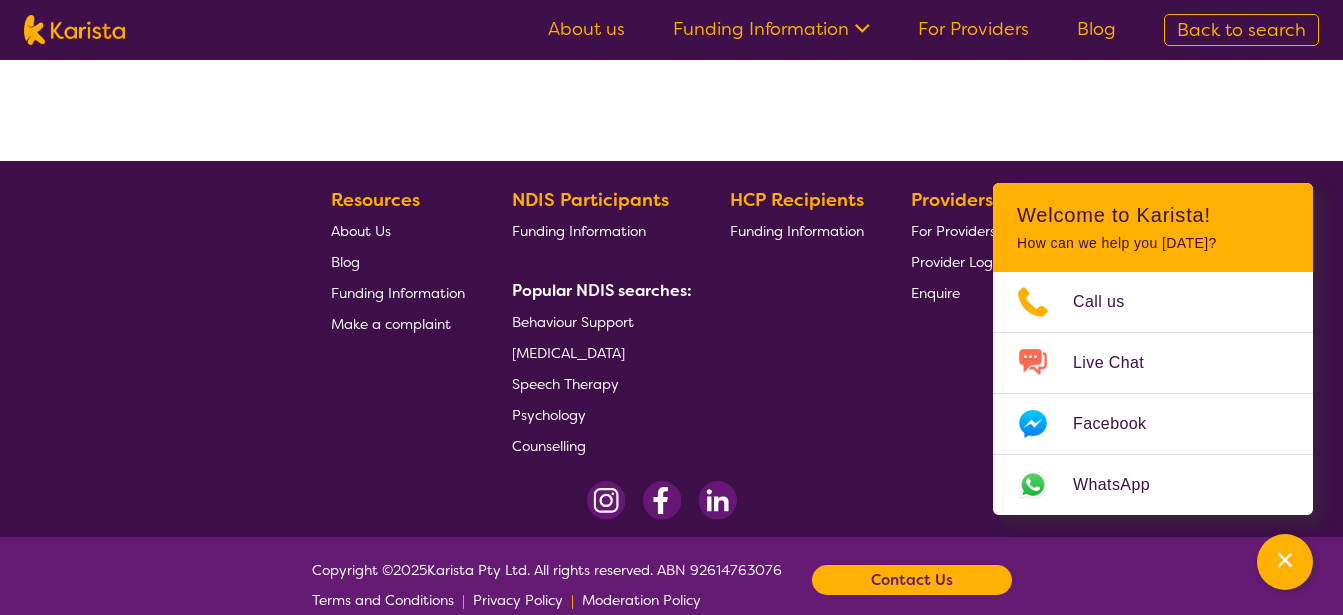 scroll, scrollTop: 0, scrollLeft: 0, axis: both 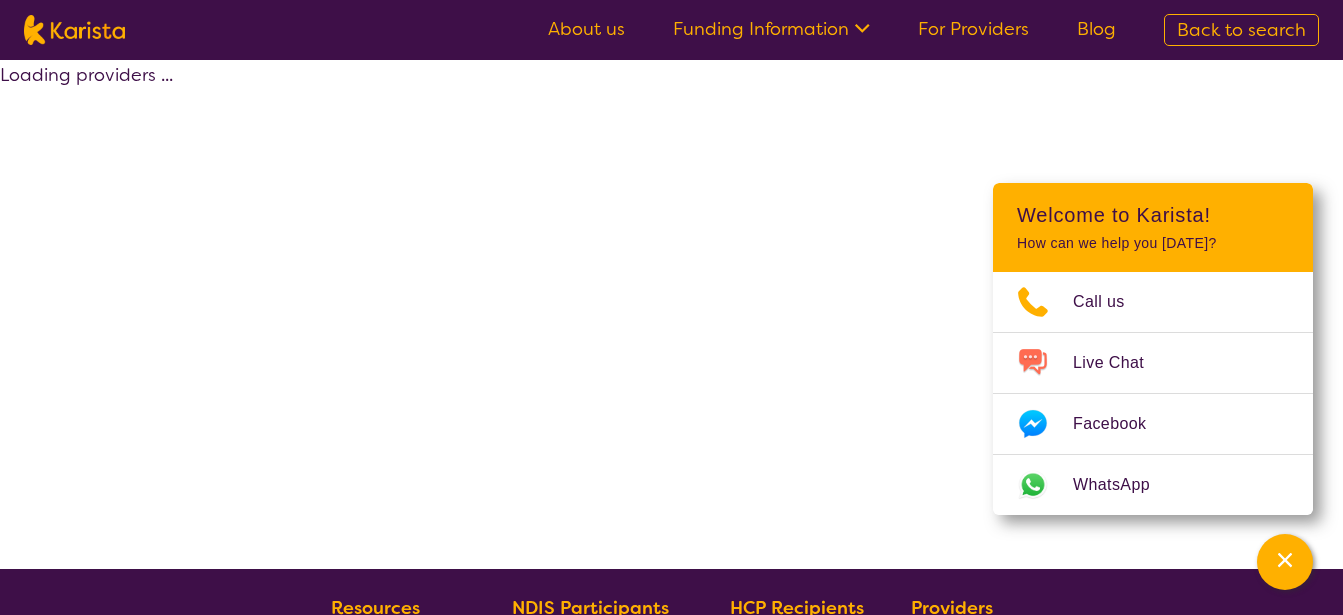 select on "by_score" 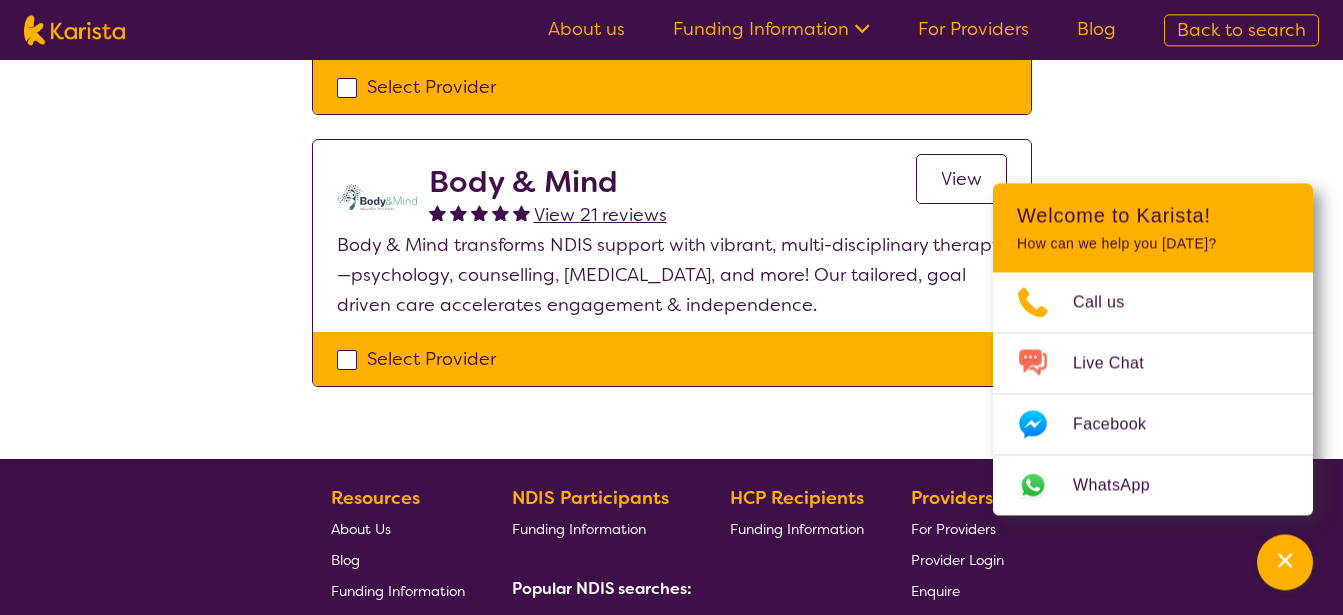 scroll, scrollTop: 816, scrollLeft: 0, axis: vertical 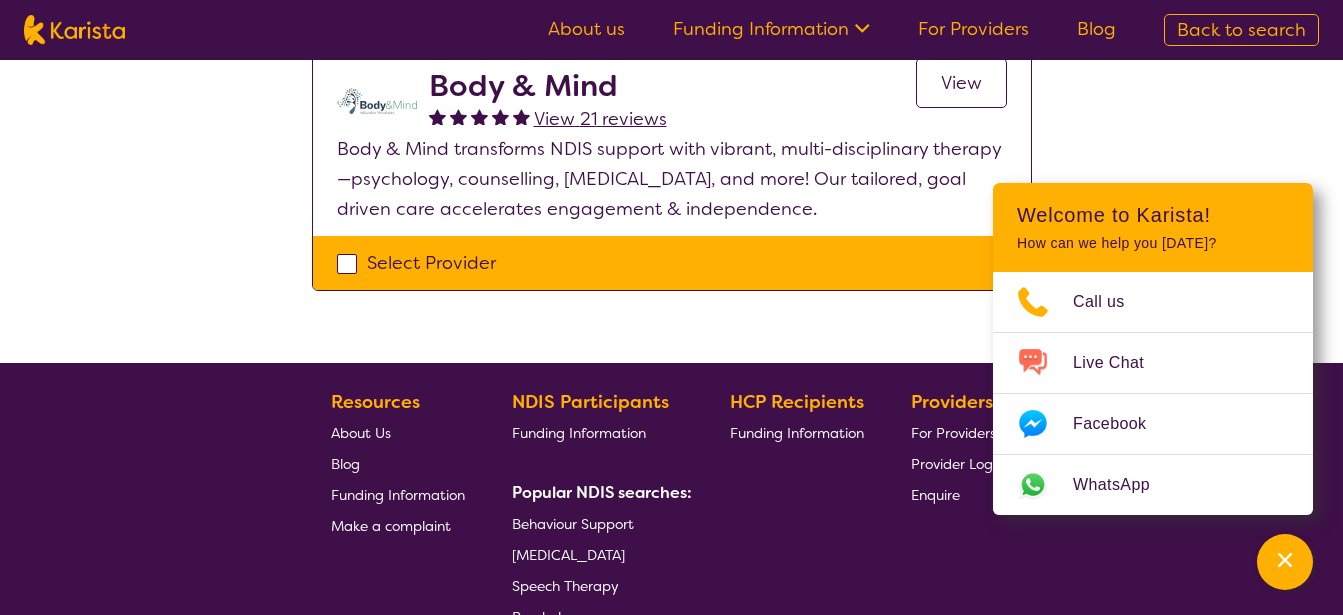 click on "View" at bounding box center (961, 83) 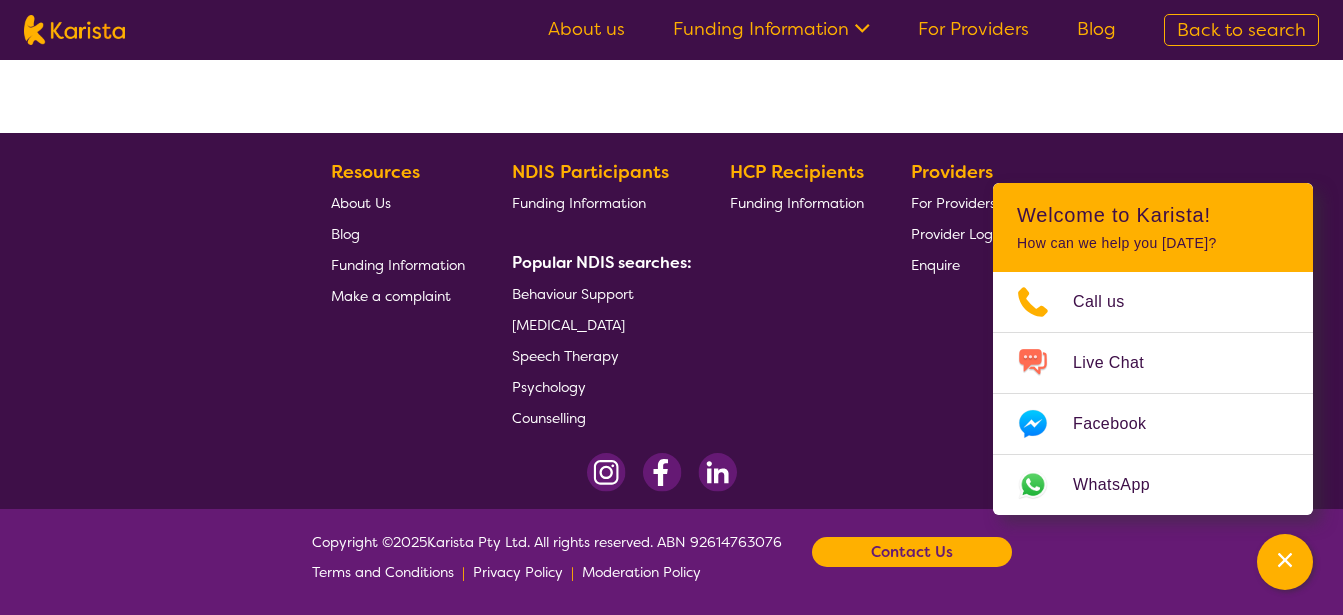 scroll, scrollTop: 0, scrollLeft: 0, axis: both 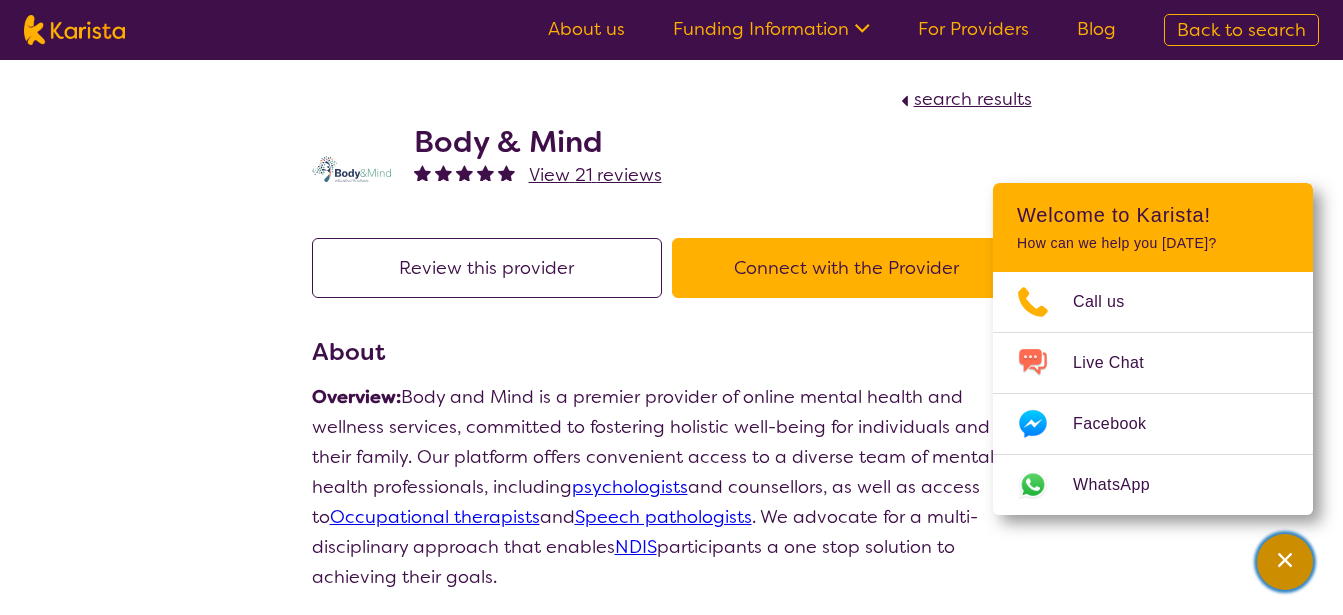 click 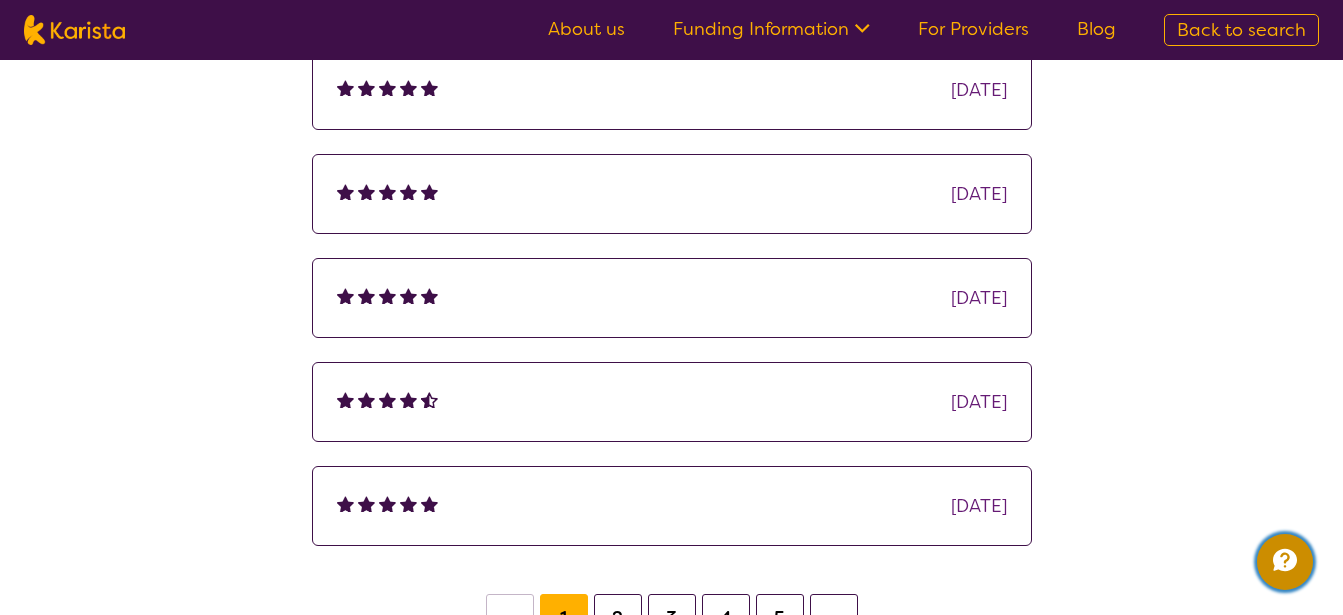 scroll, scrollTop: 3060, scrollLeft: 0, axis: vertical 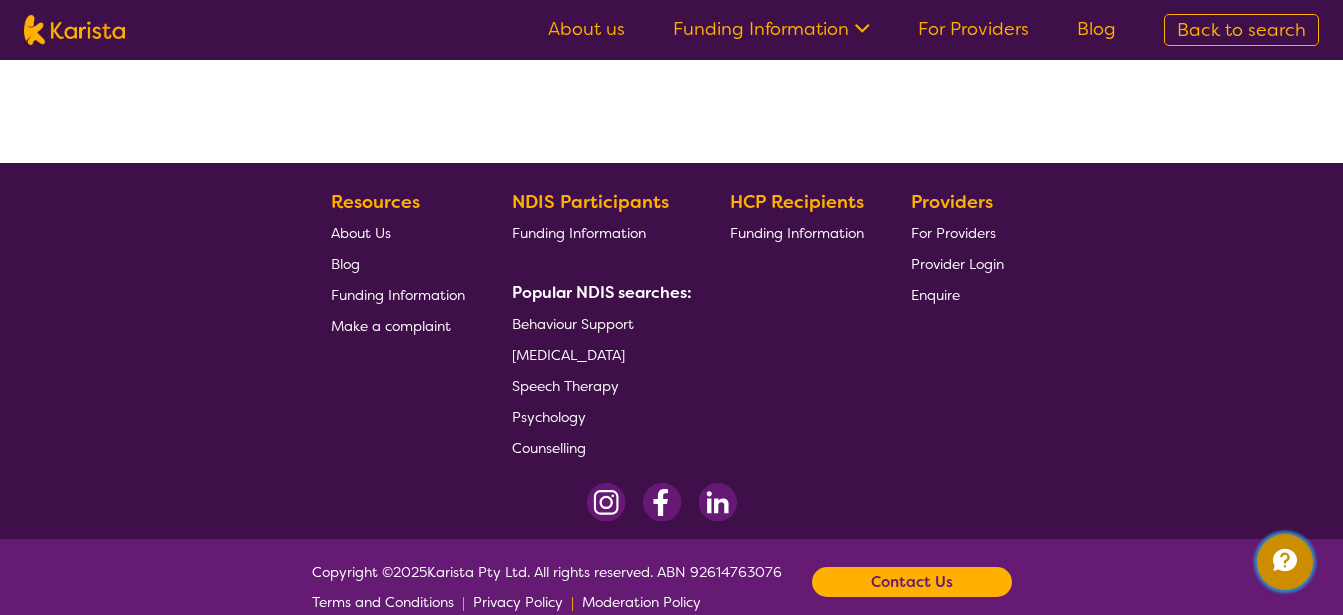select on "[MEDICAL_DATA]" 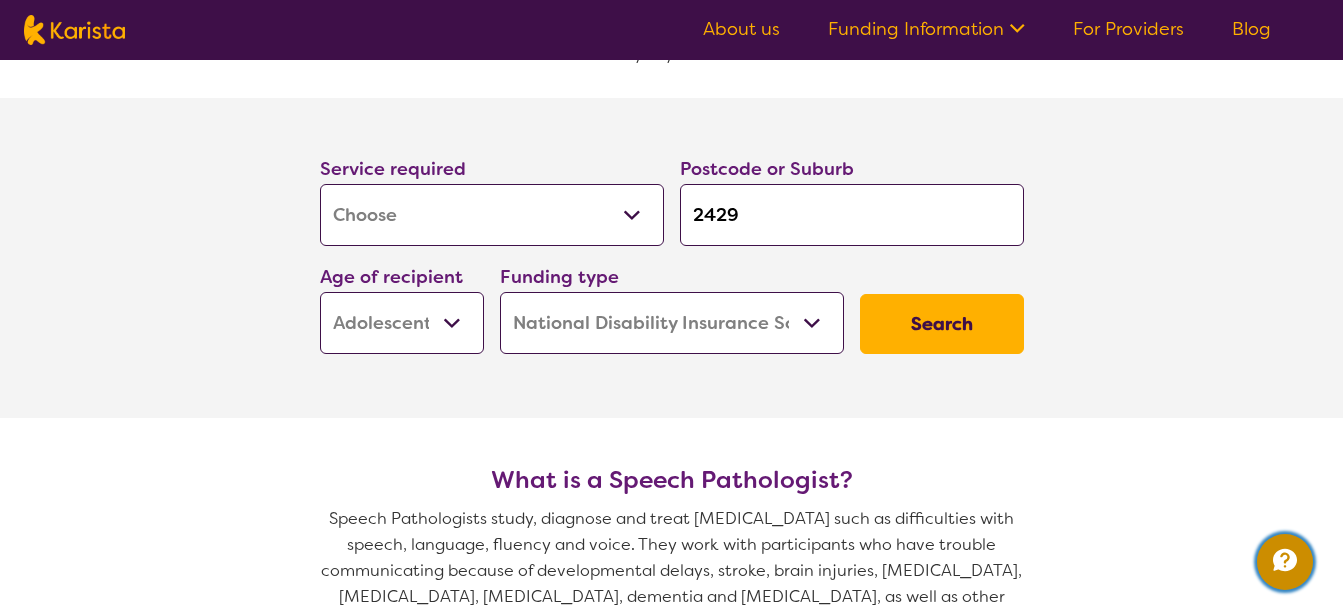 scroll, scrollTop: 0, scrollLeft: 0, axis: both 